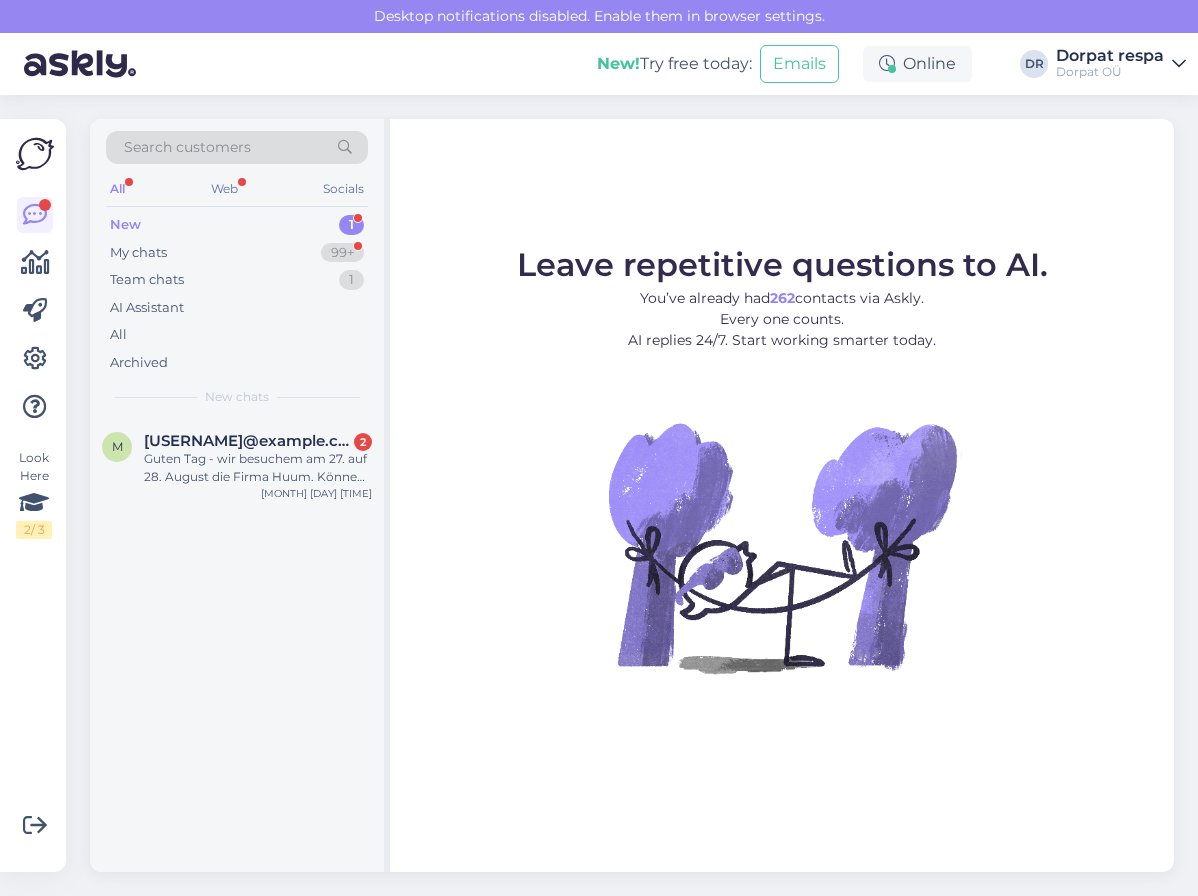 scroll, scrollTop: 0, scrollLeft: 0, axis: both 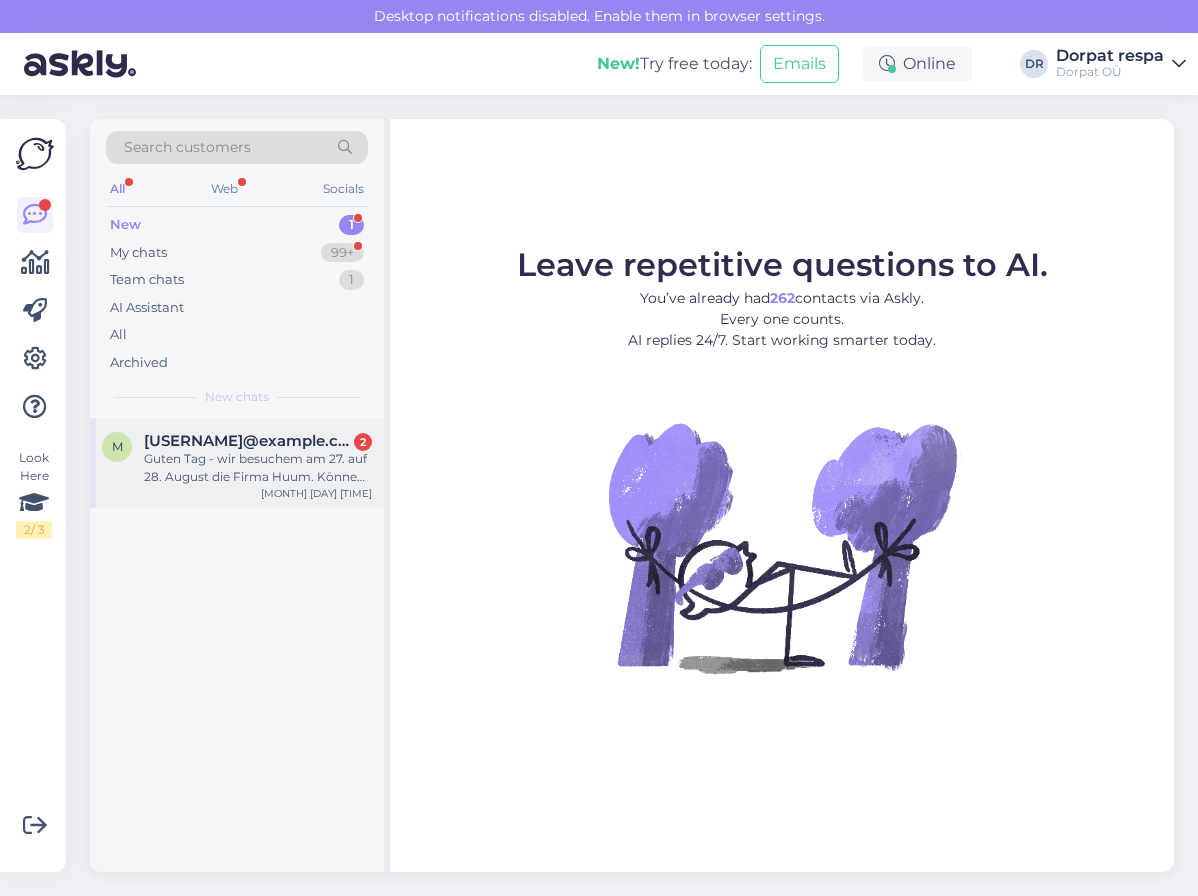 click on "[USERNAME]@example.com" at bounding box center [248, 441] 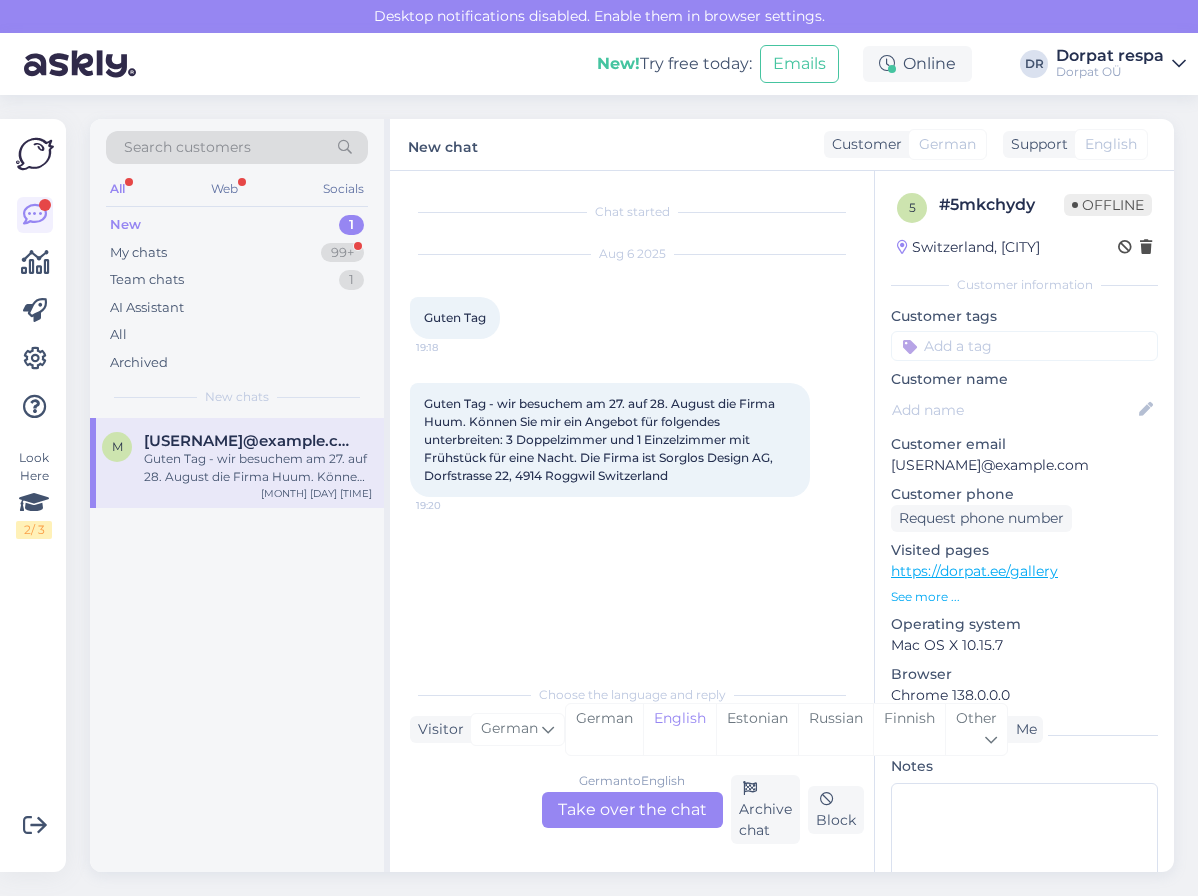 click on "New 1" at bounding box center [237, 225] 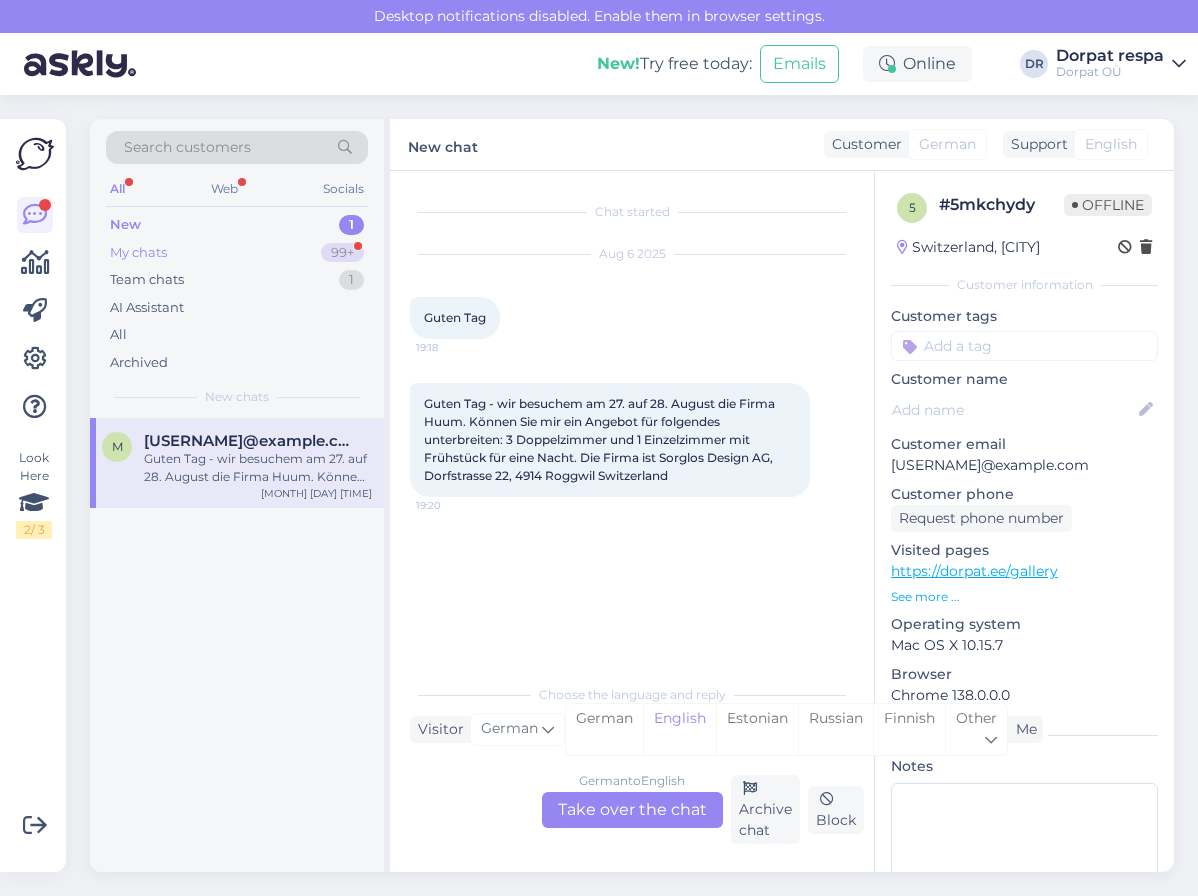 click on "My chats" at bounding box center [138, 253] 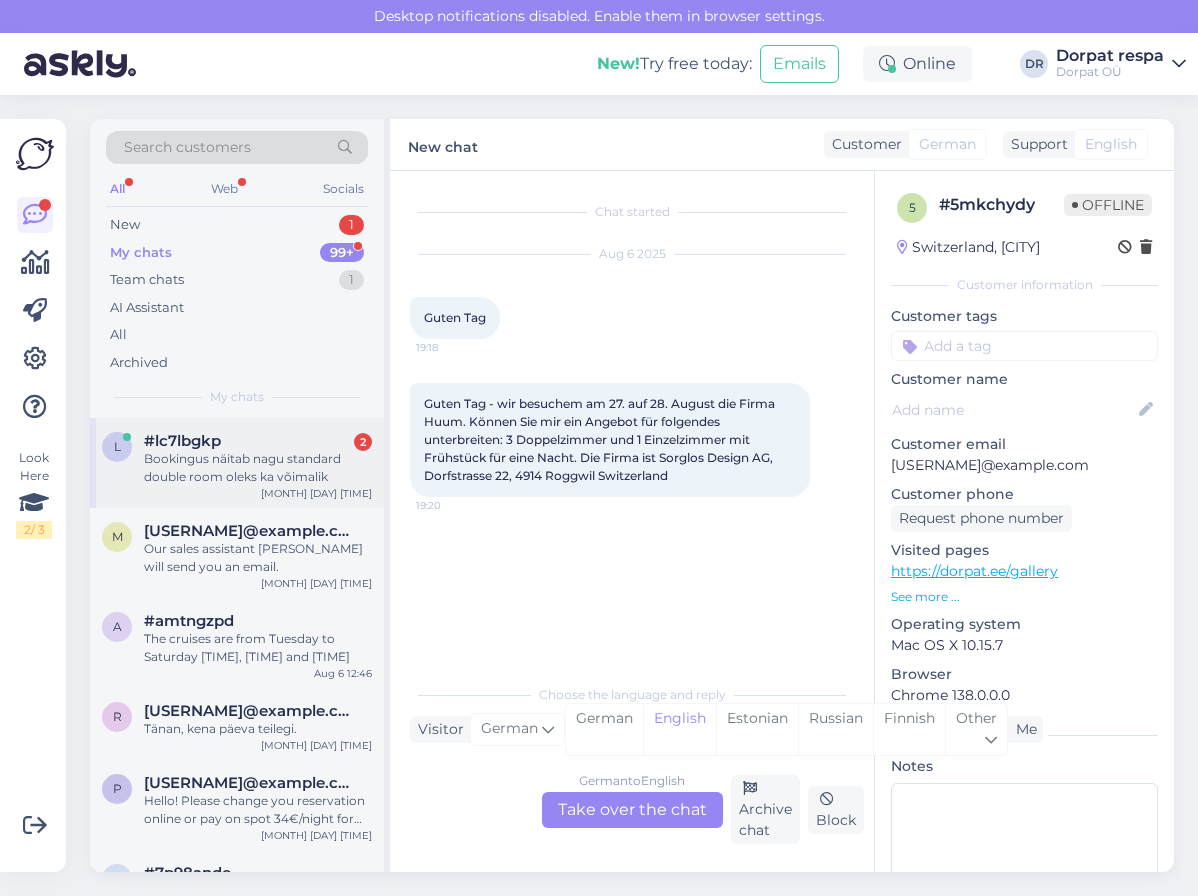 click on "Bookingus näitab nagu standard double room oleks ka võimalik" at bounding box center (258, 468) 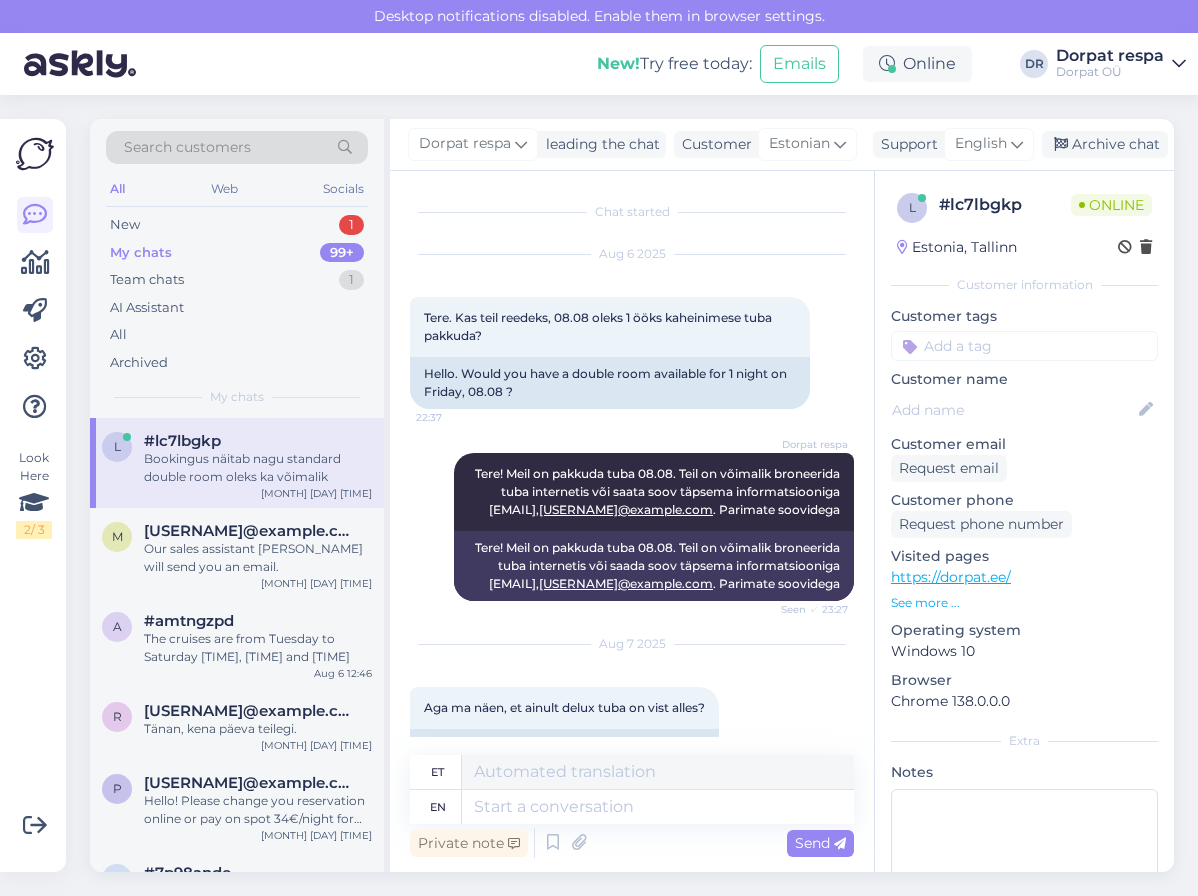 scroll, scrollTop: 240, scrollLeft: 0, axis: vertical 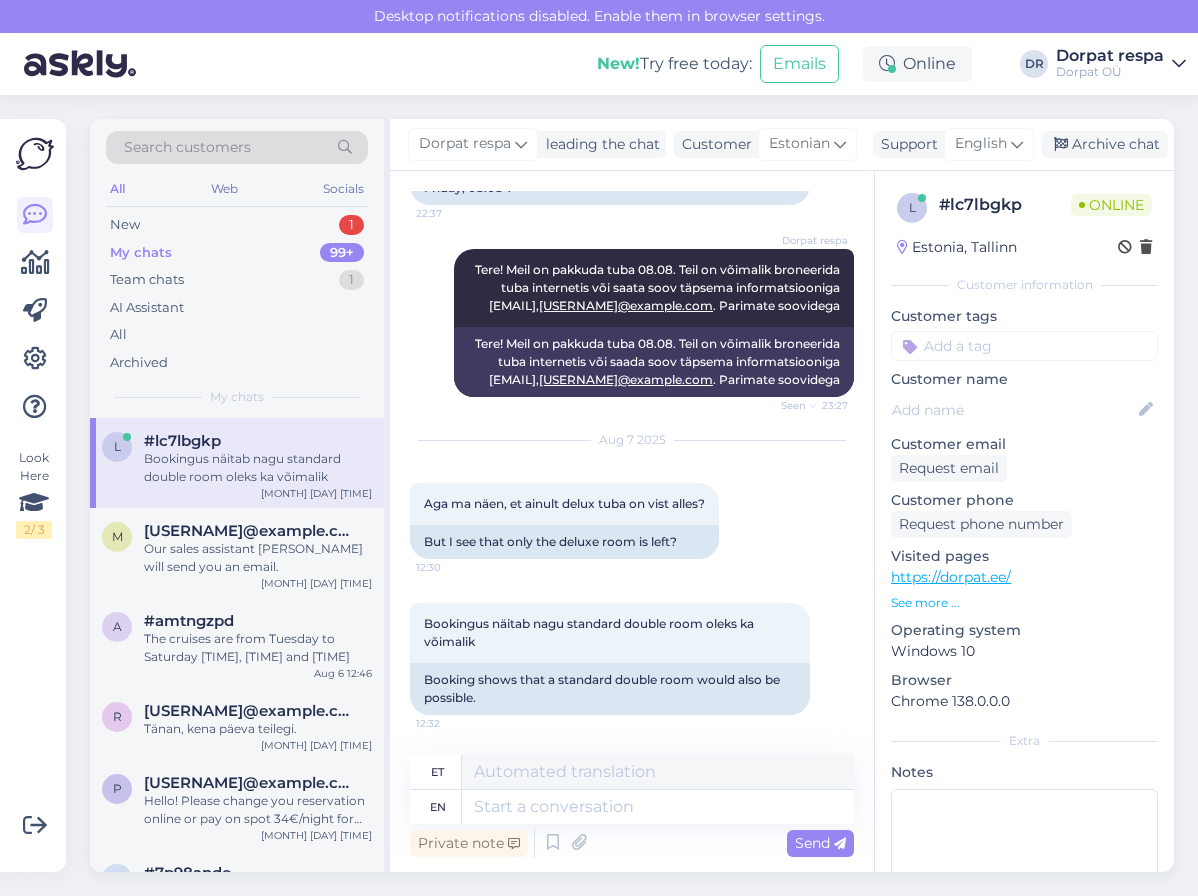 click on "Aug 7 2025 Aga ma näen, et ainult delux tuba on vist alles? 12:30  But I see that only the deluxe room is left?" at bounding box center [632, 500] 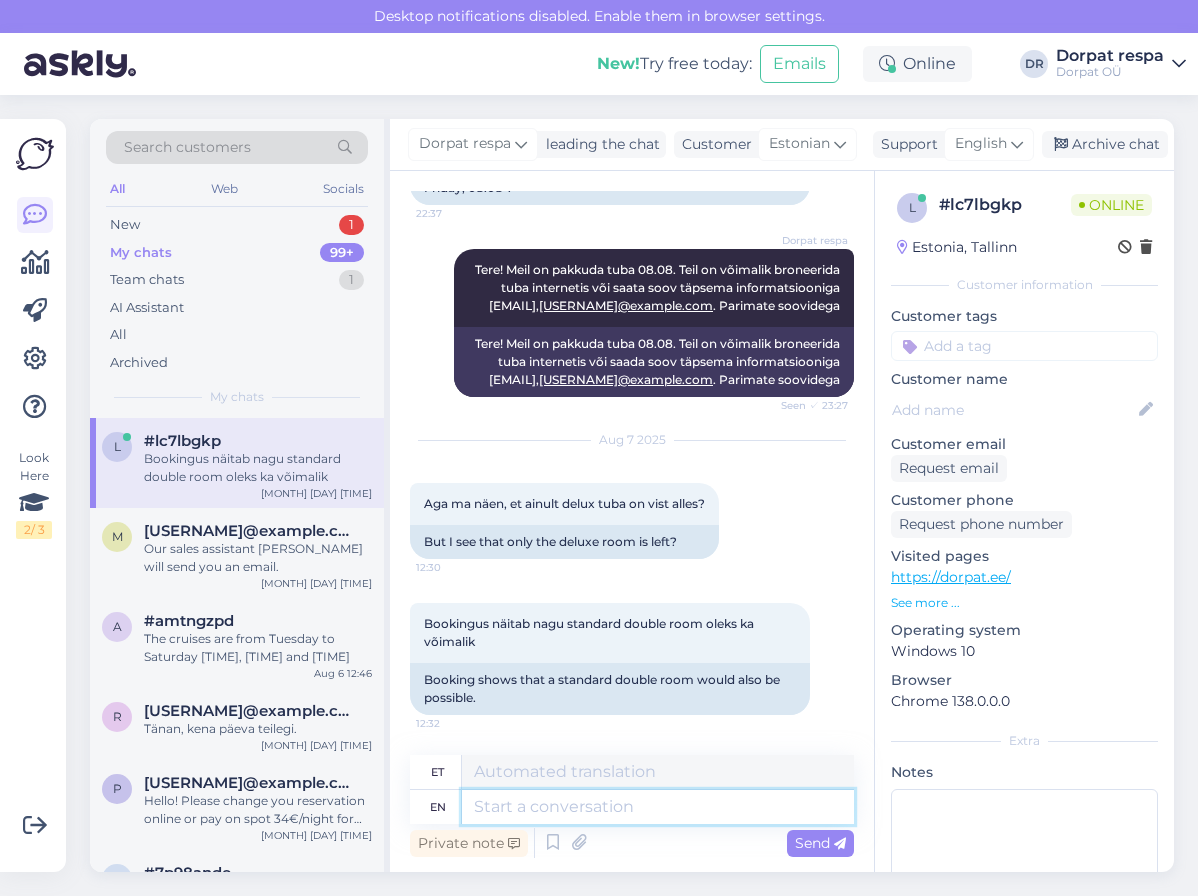 click at bounding box center (658, 807) 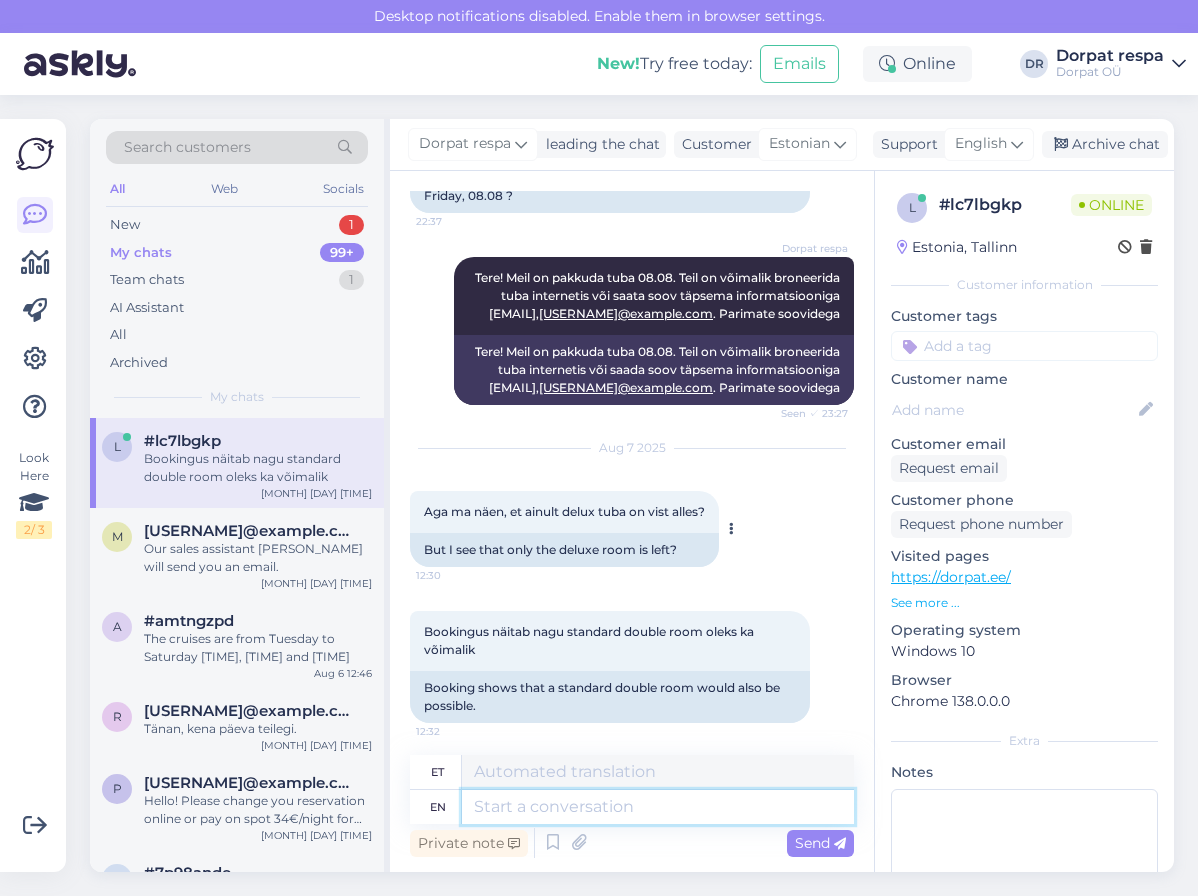 scroll, scrollTop: 240, scrollLeft: 0, axis: vertical 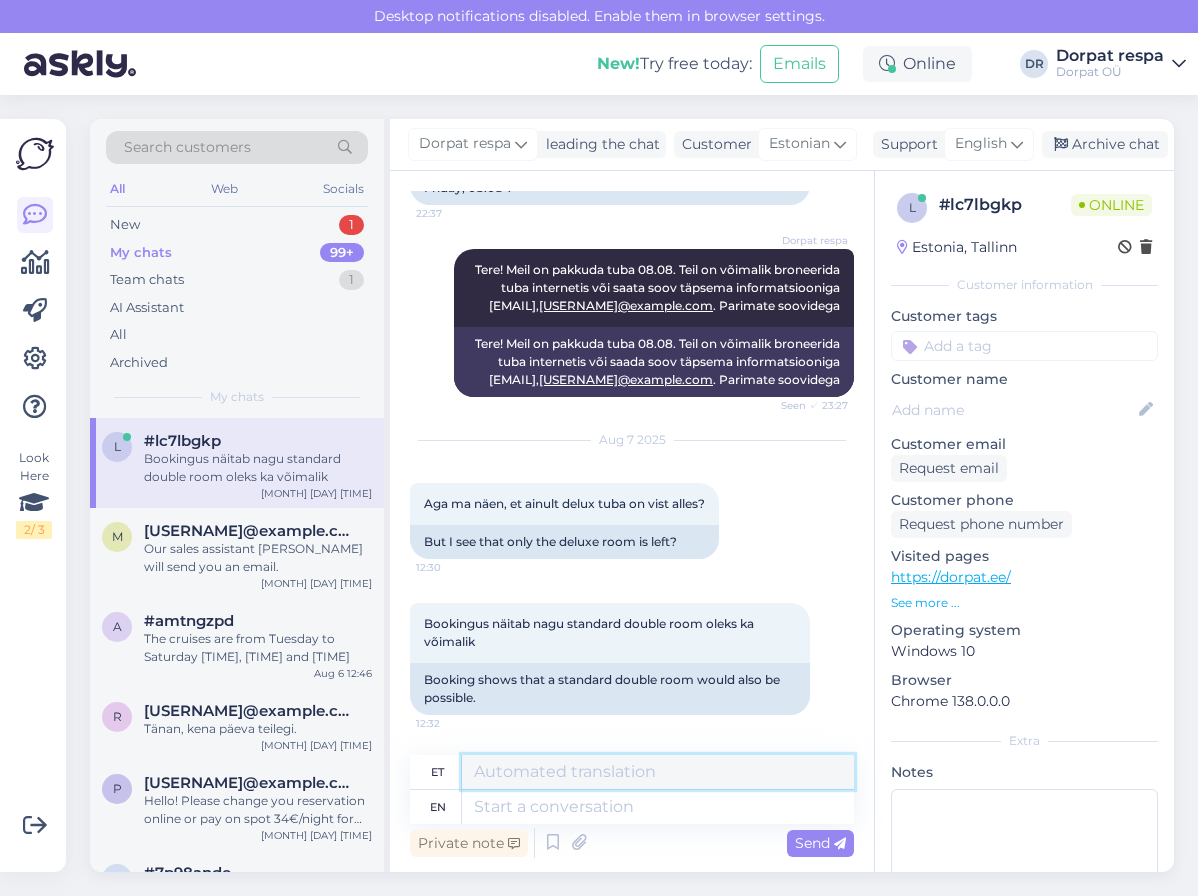 click at bounding box center [658, 772] 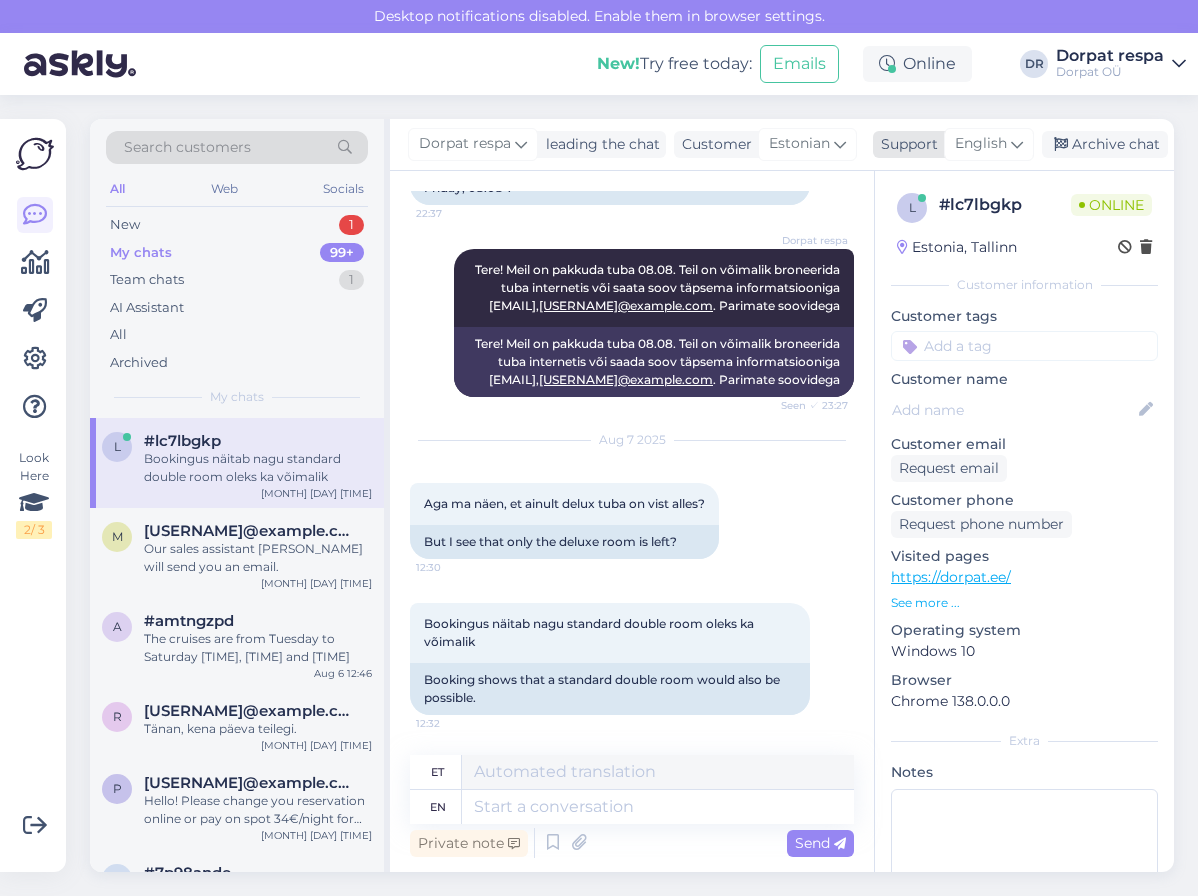click on "English" at bounding box center (981, 144) 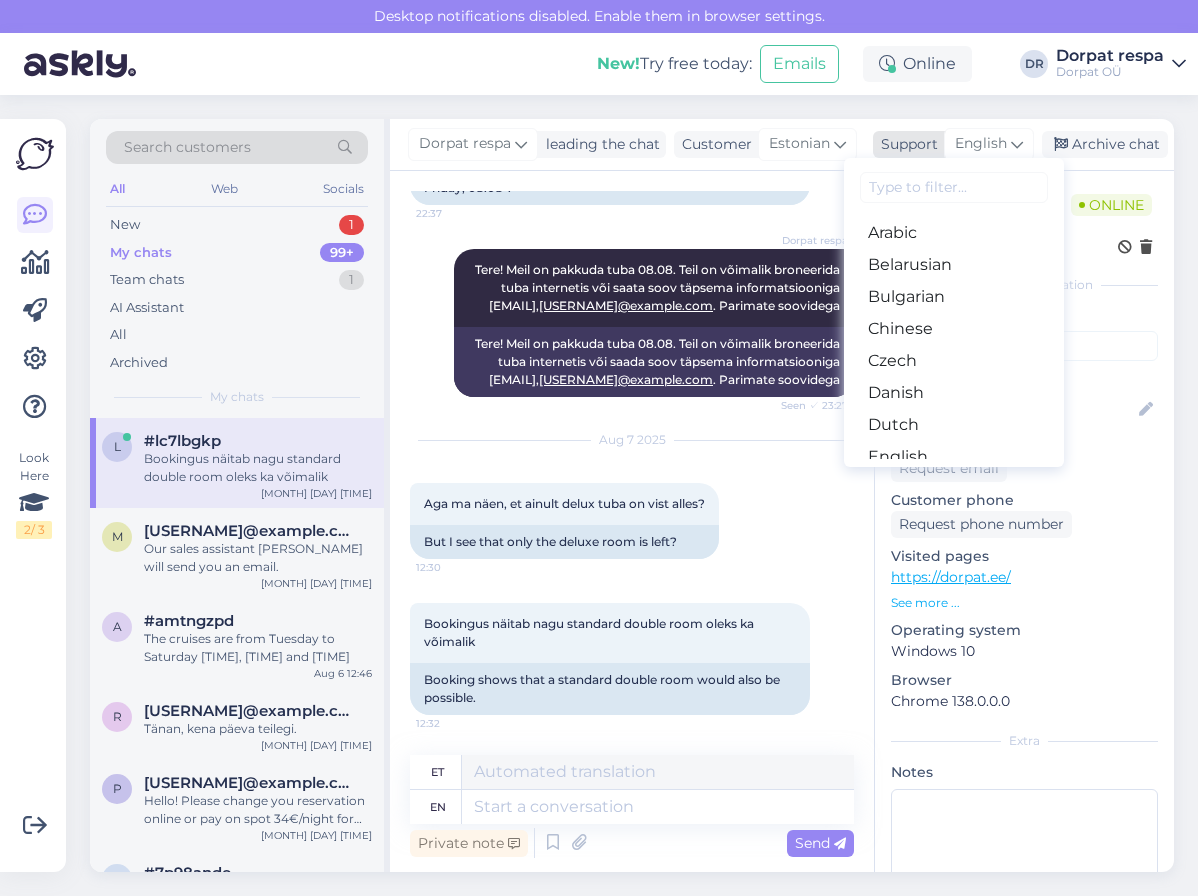 click on "English" at bounding box center [981, 144] 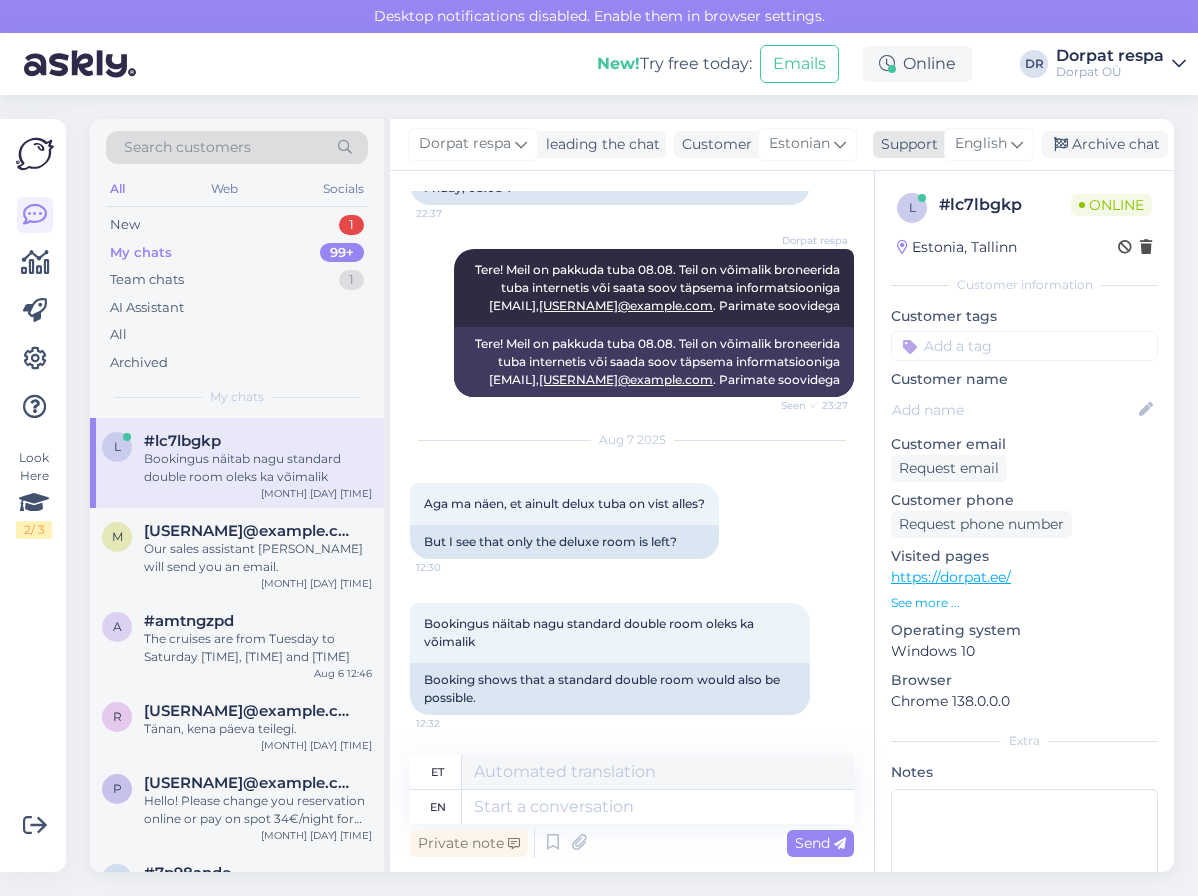 click on "English" at bounding box center (981, 144) 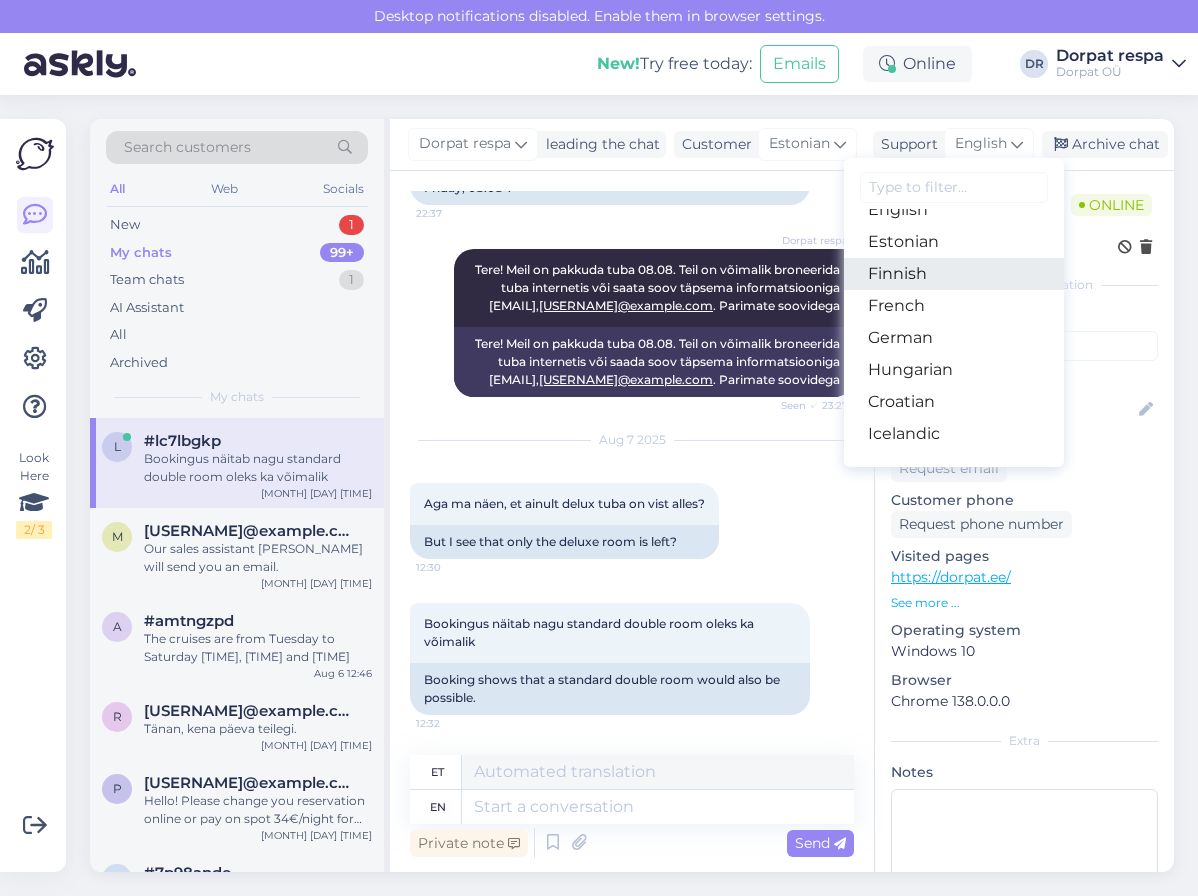 scroll, scrollTop: 200, scrollLeft: 0, axis: vertical 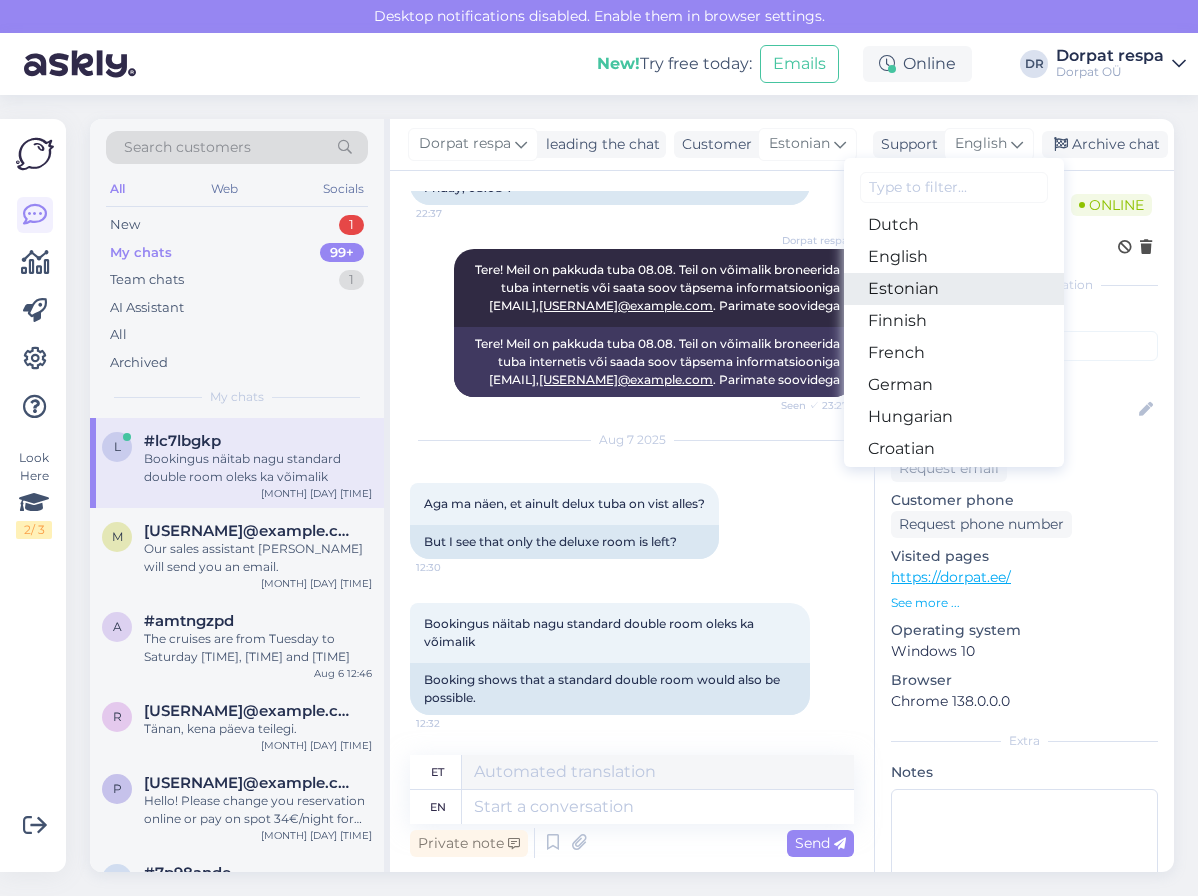 click on "Estonian" at bounding box center [954, 289] 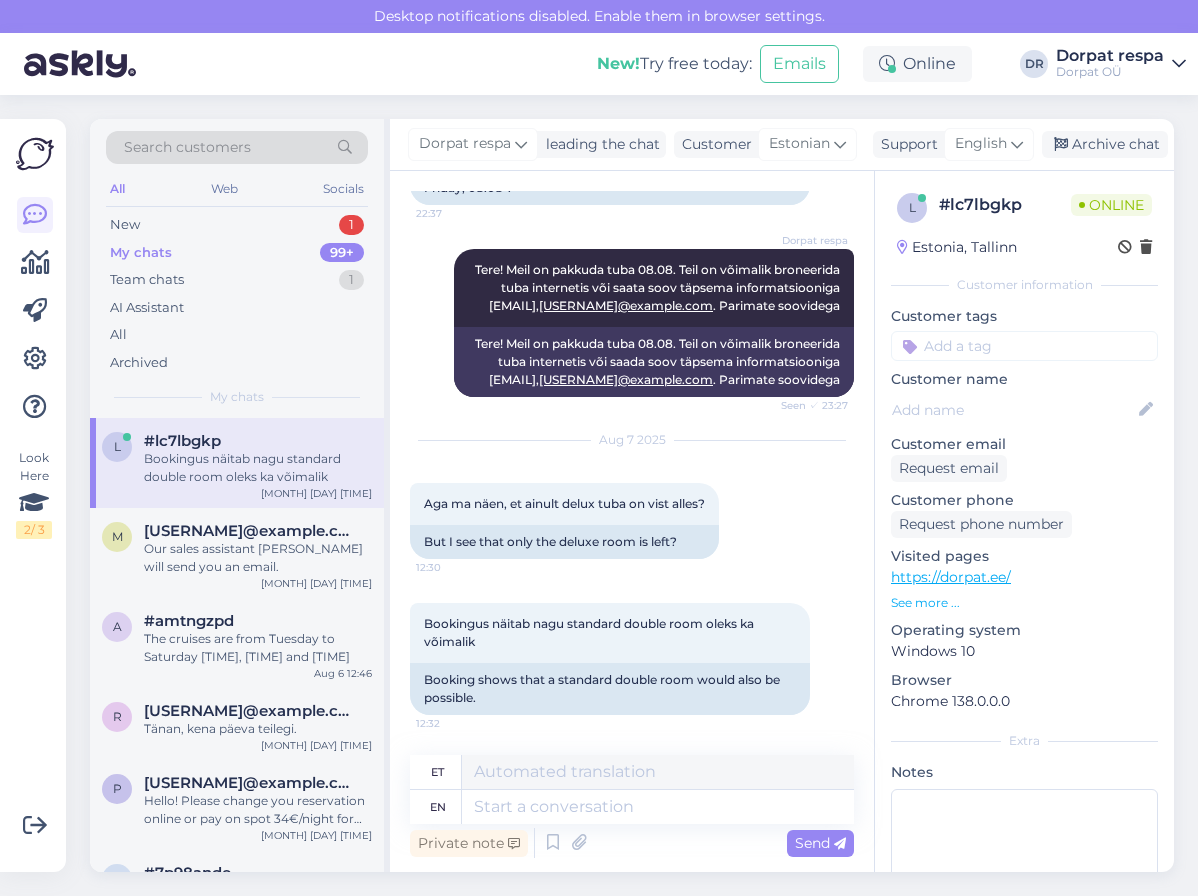 scroll, scrollTop: 213, scrollLeft: 0, axis: vertical 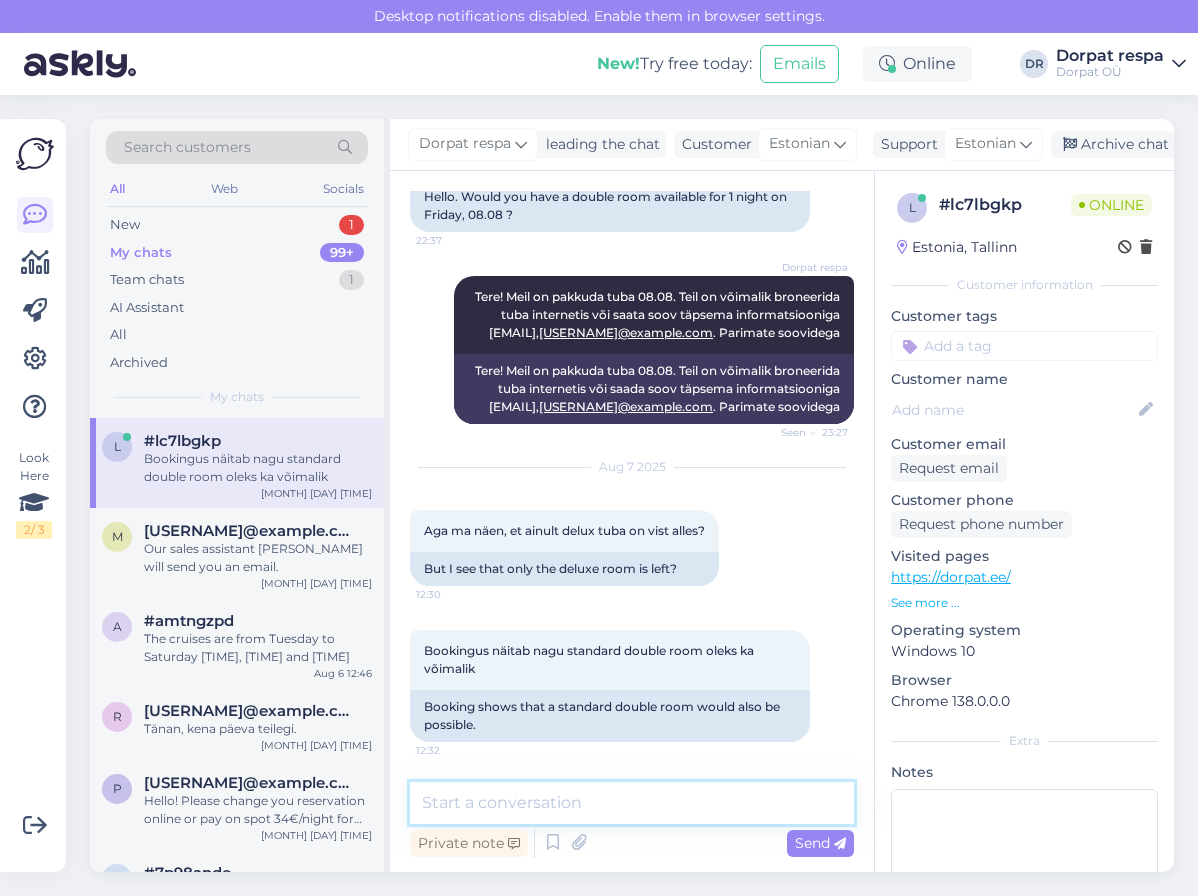 click at bounding box center [632, 803] 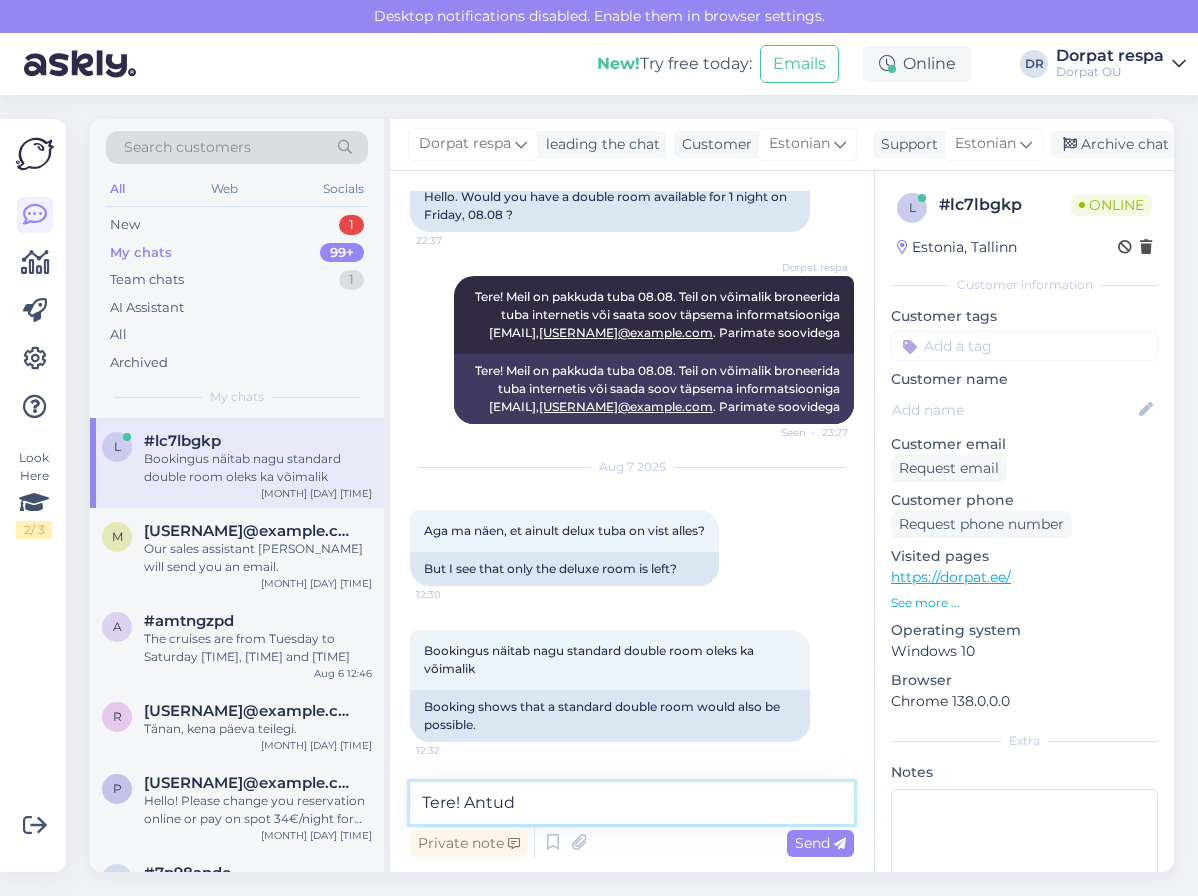 click on "Tere! Antud" at bounding box center (632, 803) 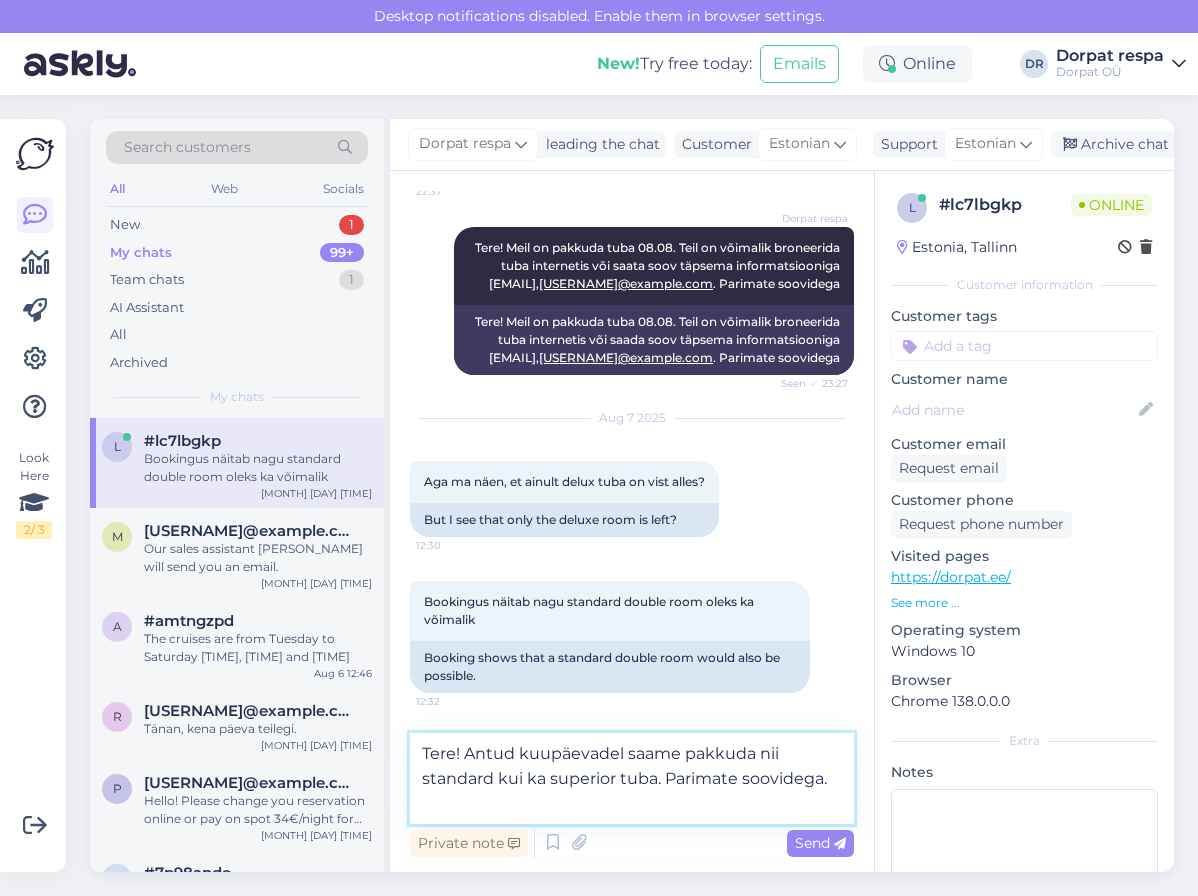 scroll, scrollTop: 240, scrollLeft: 0, axis: vertical 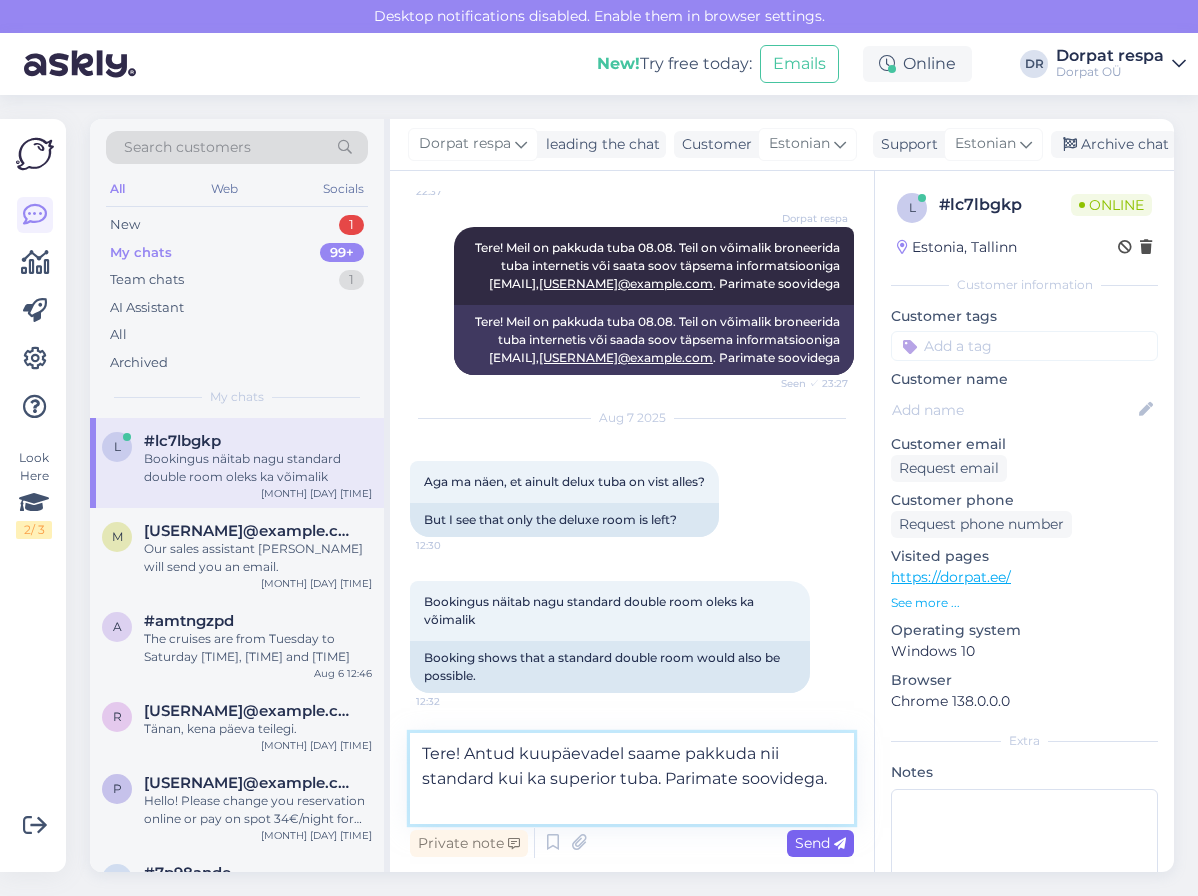 type on "Tere! Antud kuupäevadel saame pakkuda nii standard kui ka superior tuba. Parimate soovidega." 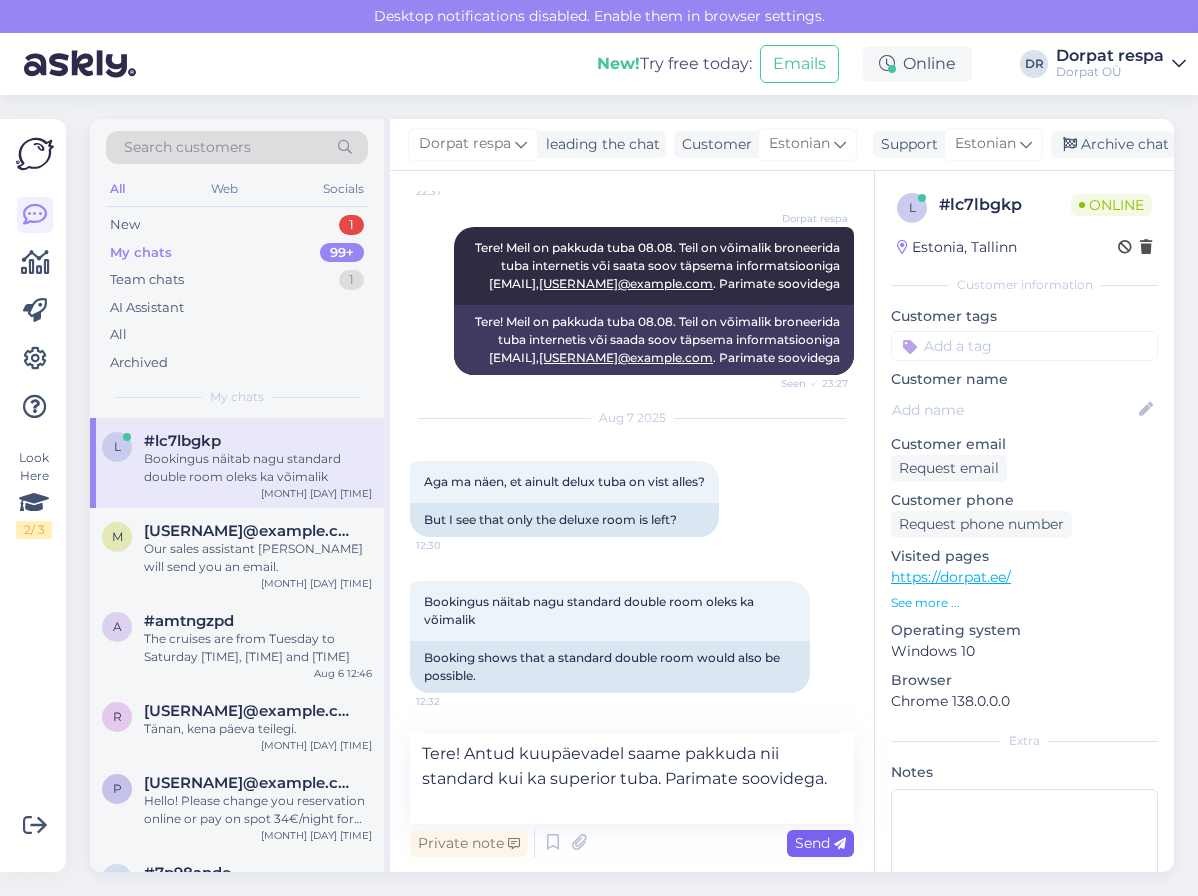 click on "Send" at bounding box center (820, 843) 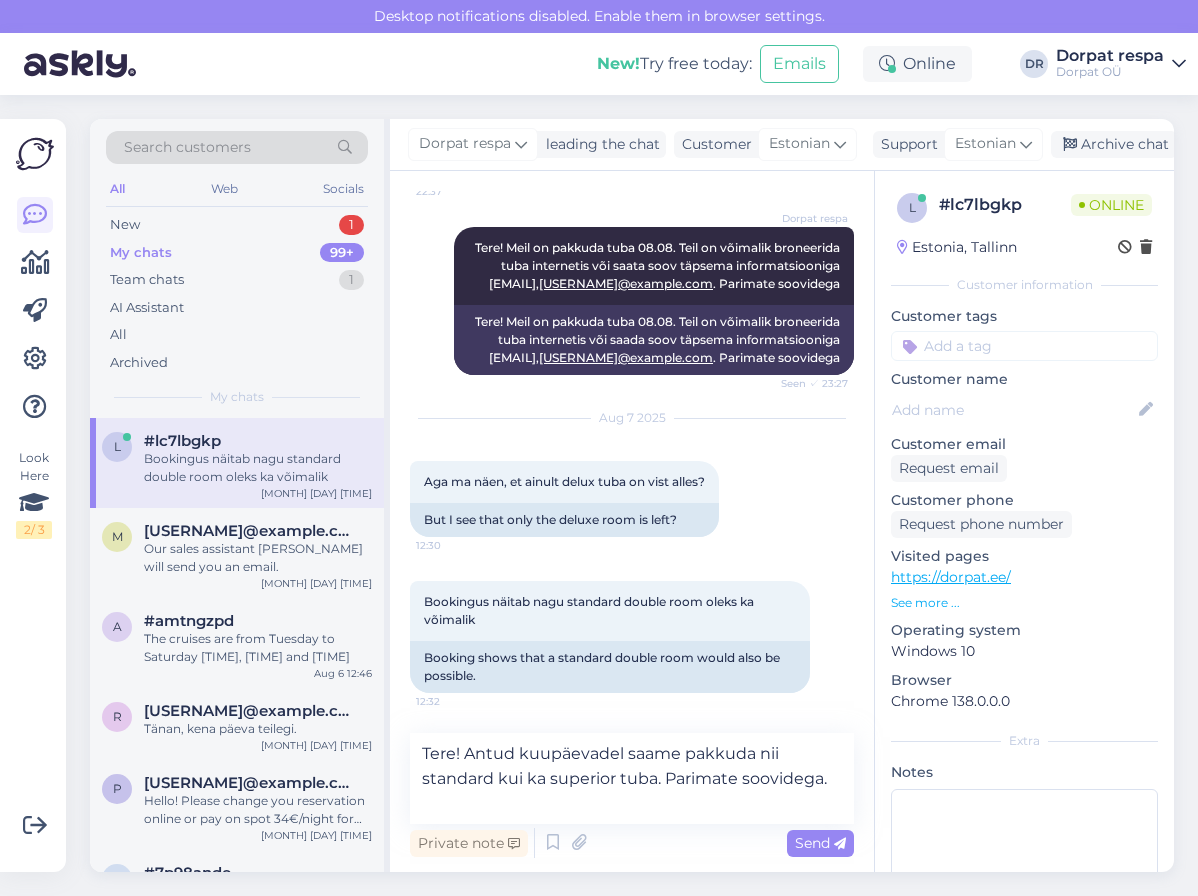 type 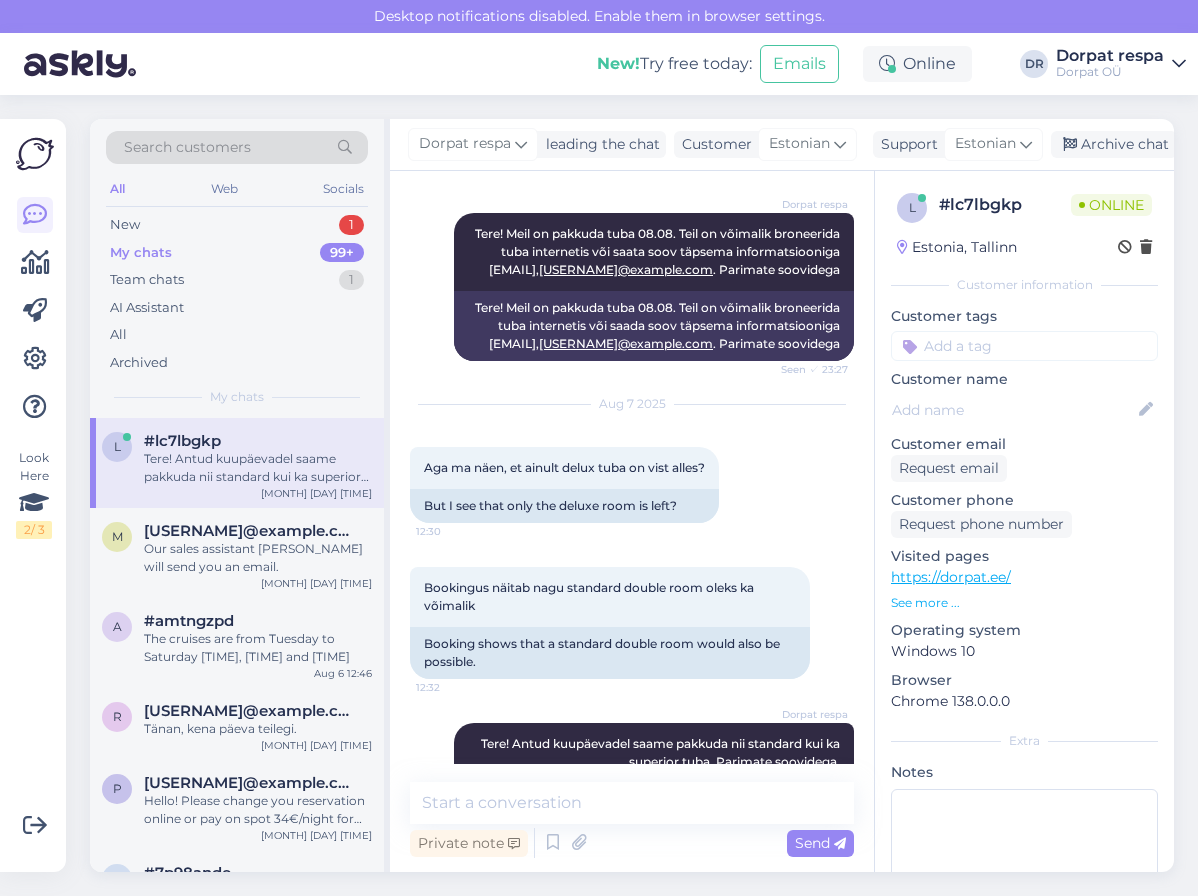 scroll, scrollTop: 317, scrollLeft: 0, axis: vertical 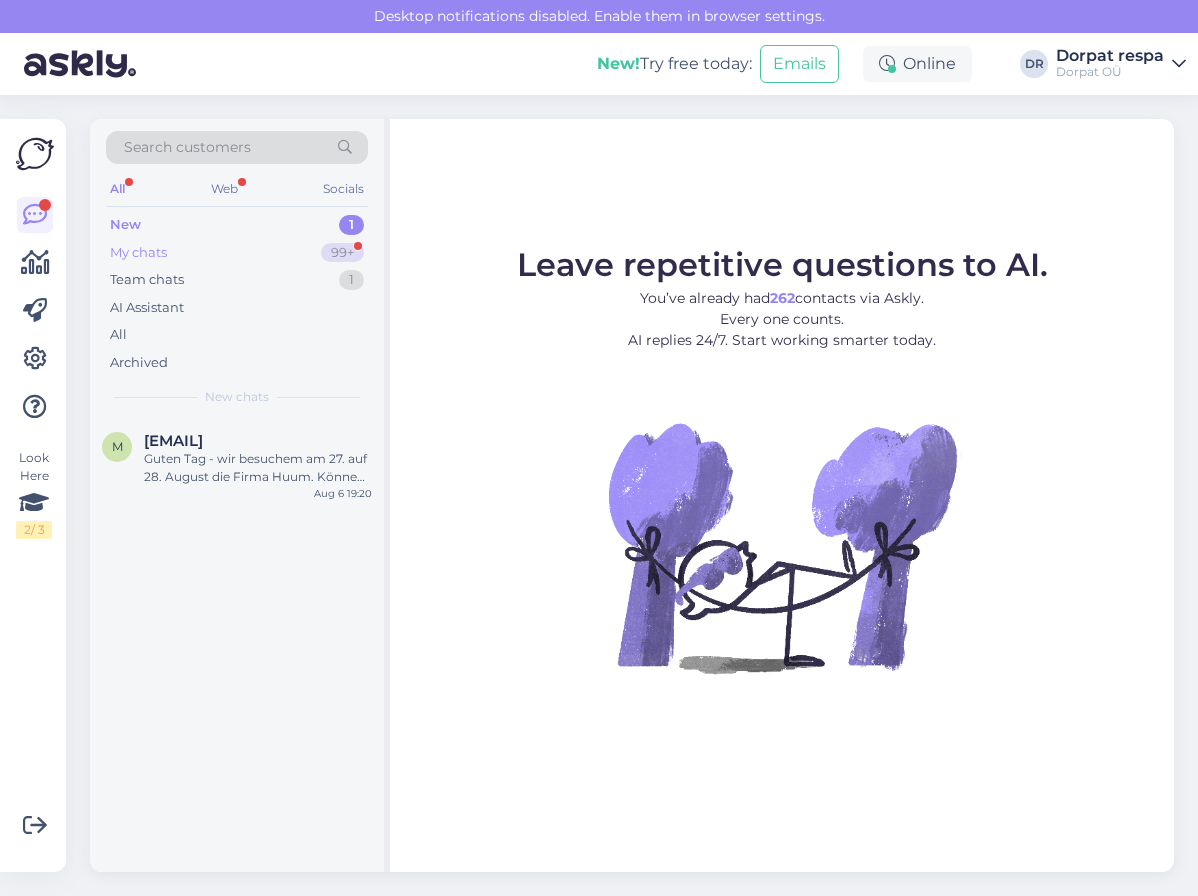 click on "My chats 99+" at bounding box center (237, 253) 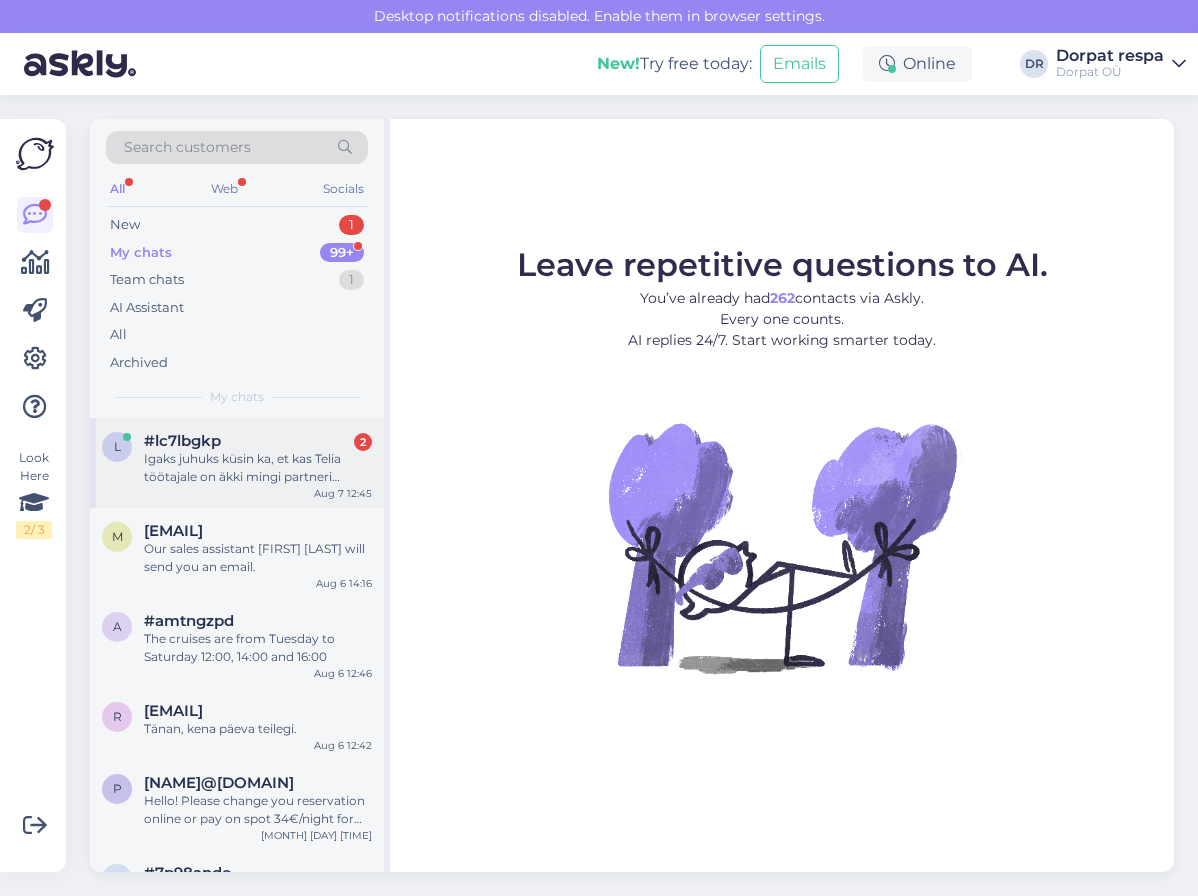 click on "Igaks juhuks küsin ka, et kas Telia töötajale on äkki mingi partneri soodustust ka pakkuda, või siis Swedbank'i kuldkliendi soodustust :)" at bounding box center [258, 468] 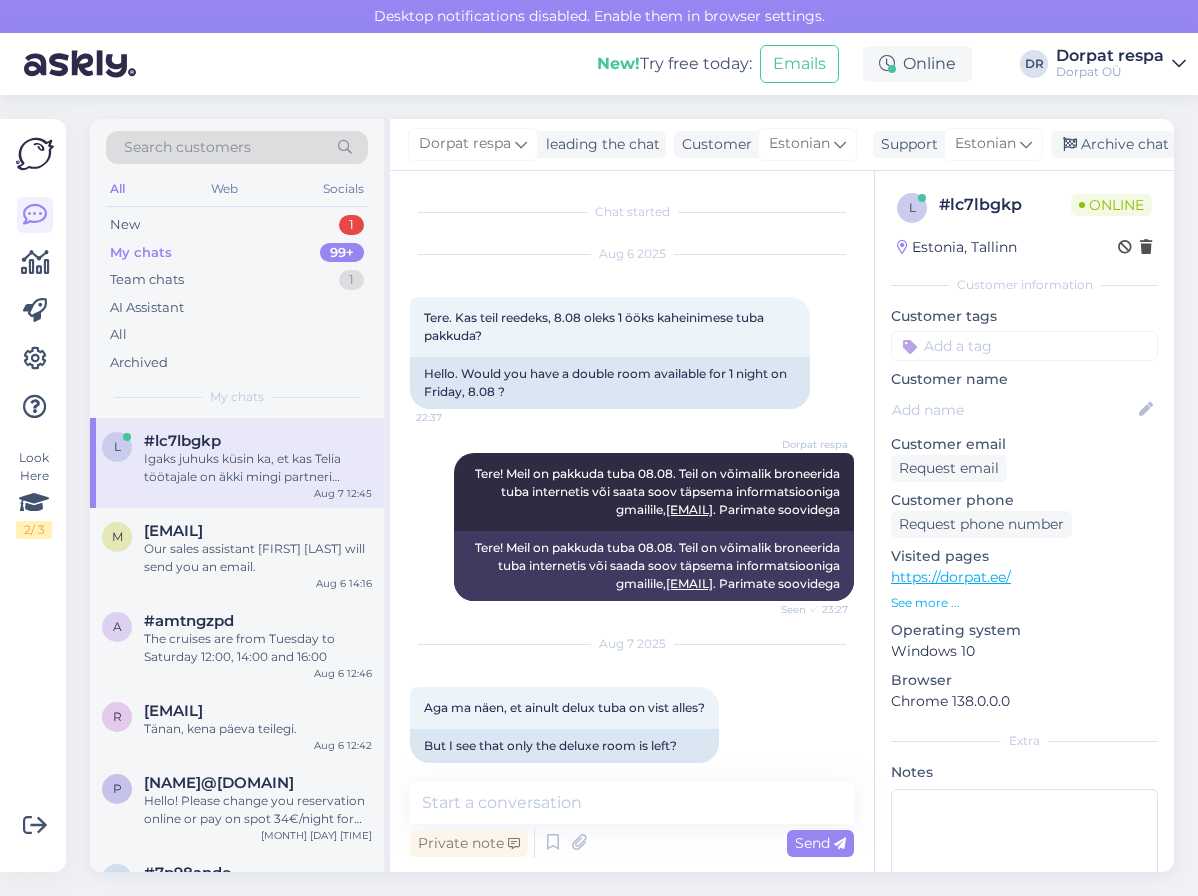 scroll, scrollTop: 543, scrollLeft: 0, axis: vertical 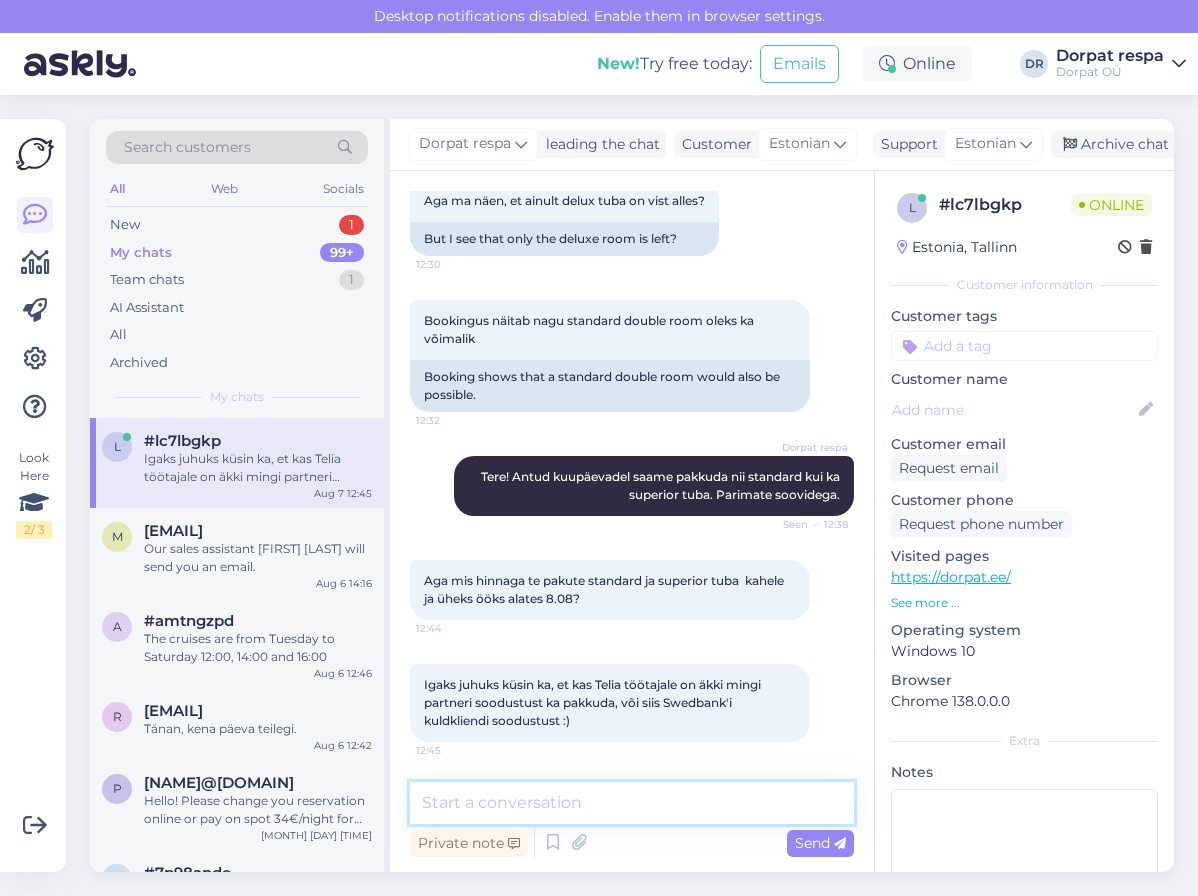 click at bounding box center [632, 803] 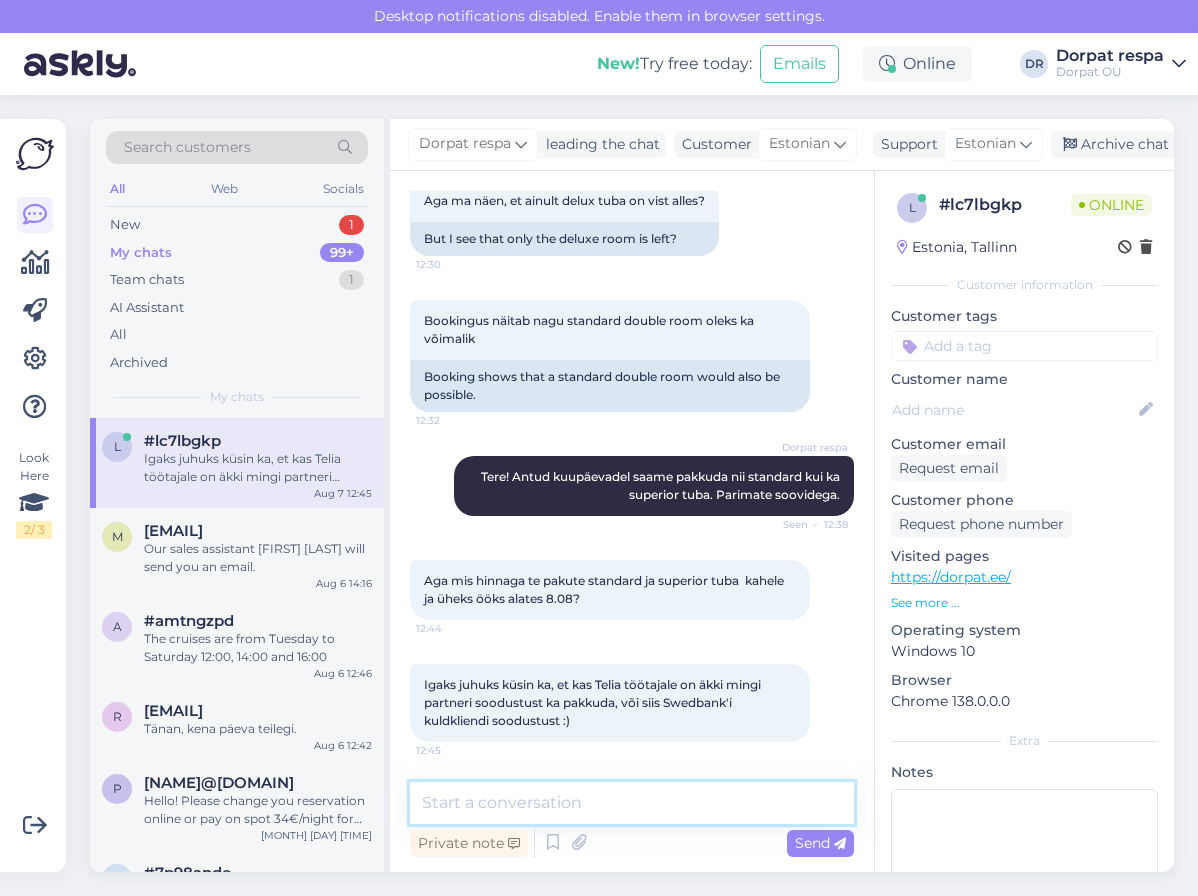 click at bounding box center [632, 803] 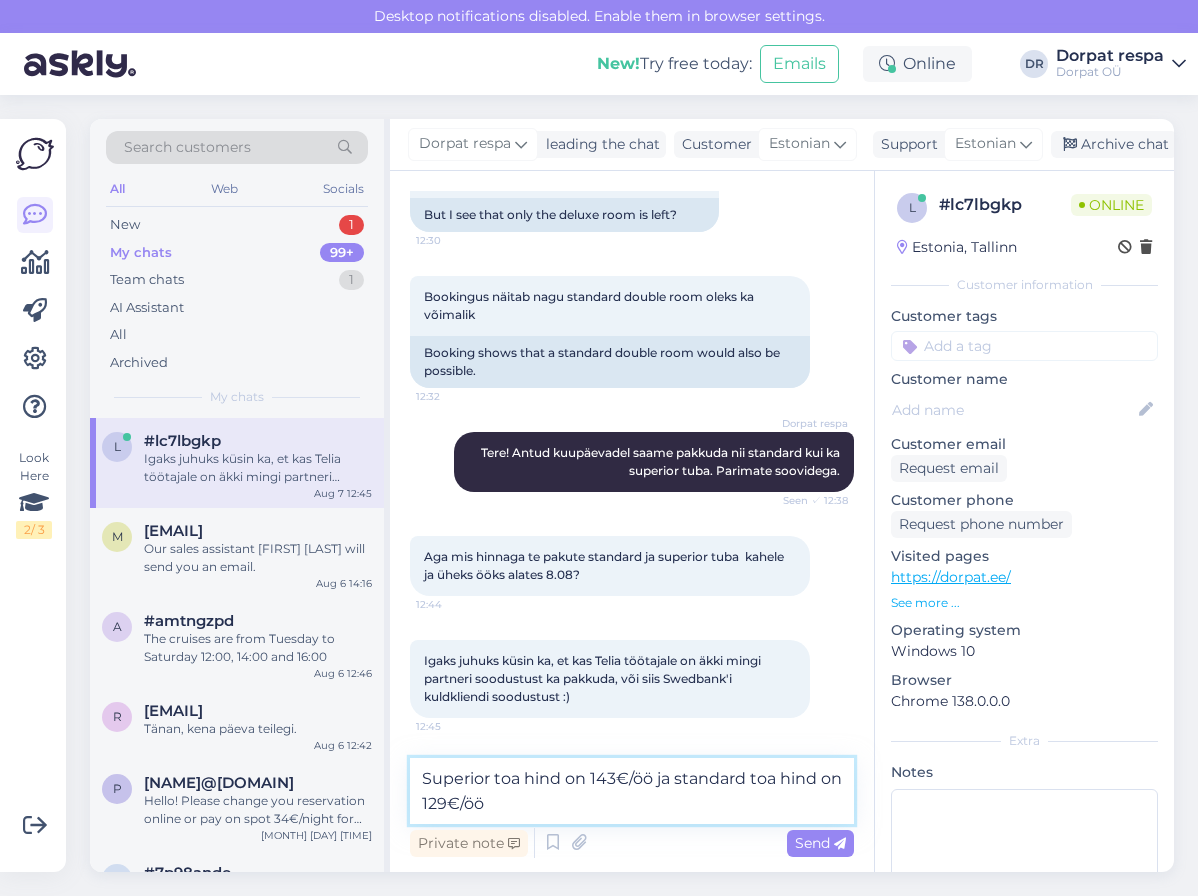 click on "Superior toa hind on 143€/öö ja standard toa hind on 129€/öö" at bounding box center (632, 791) 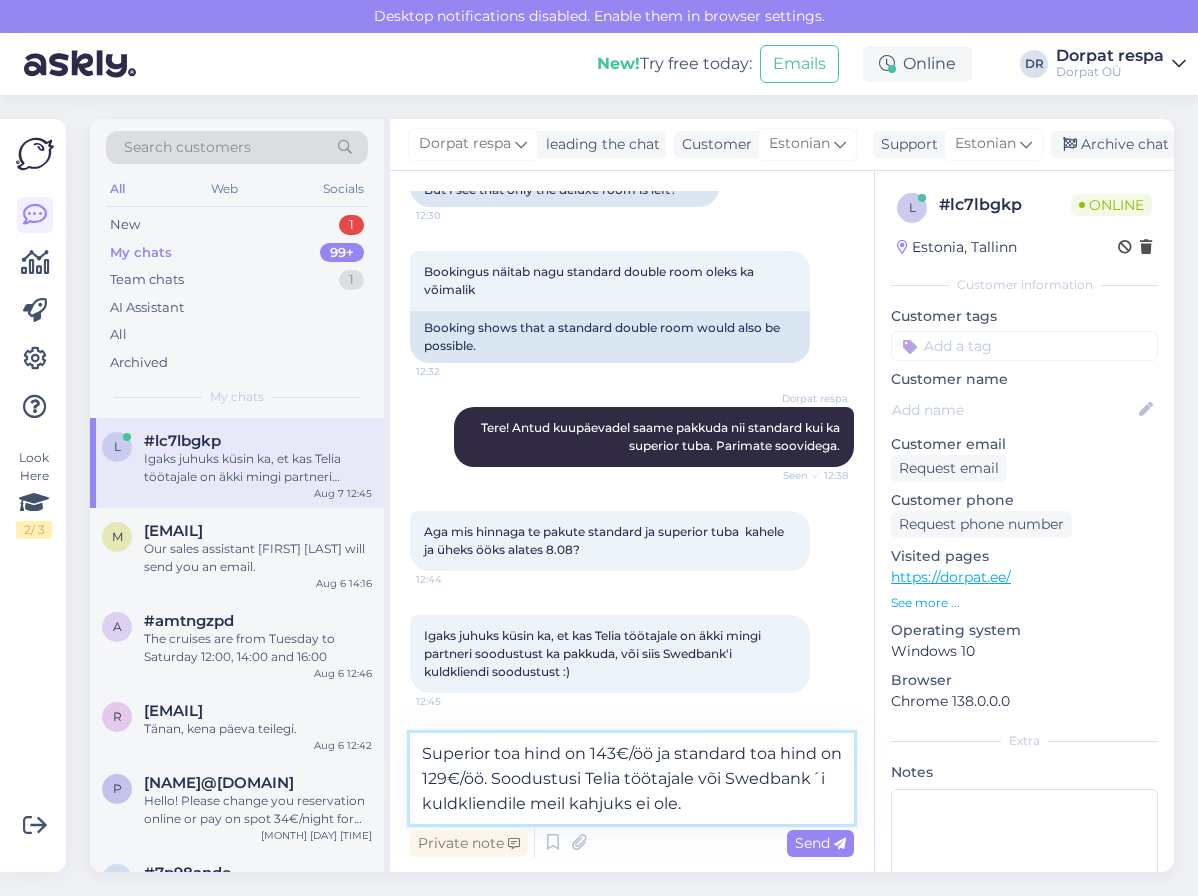 scroll, scrollTop: 592, scrollLeft: 0, axis: vertical 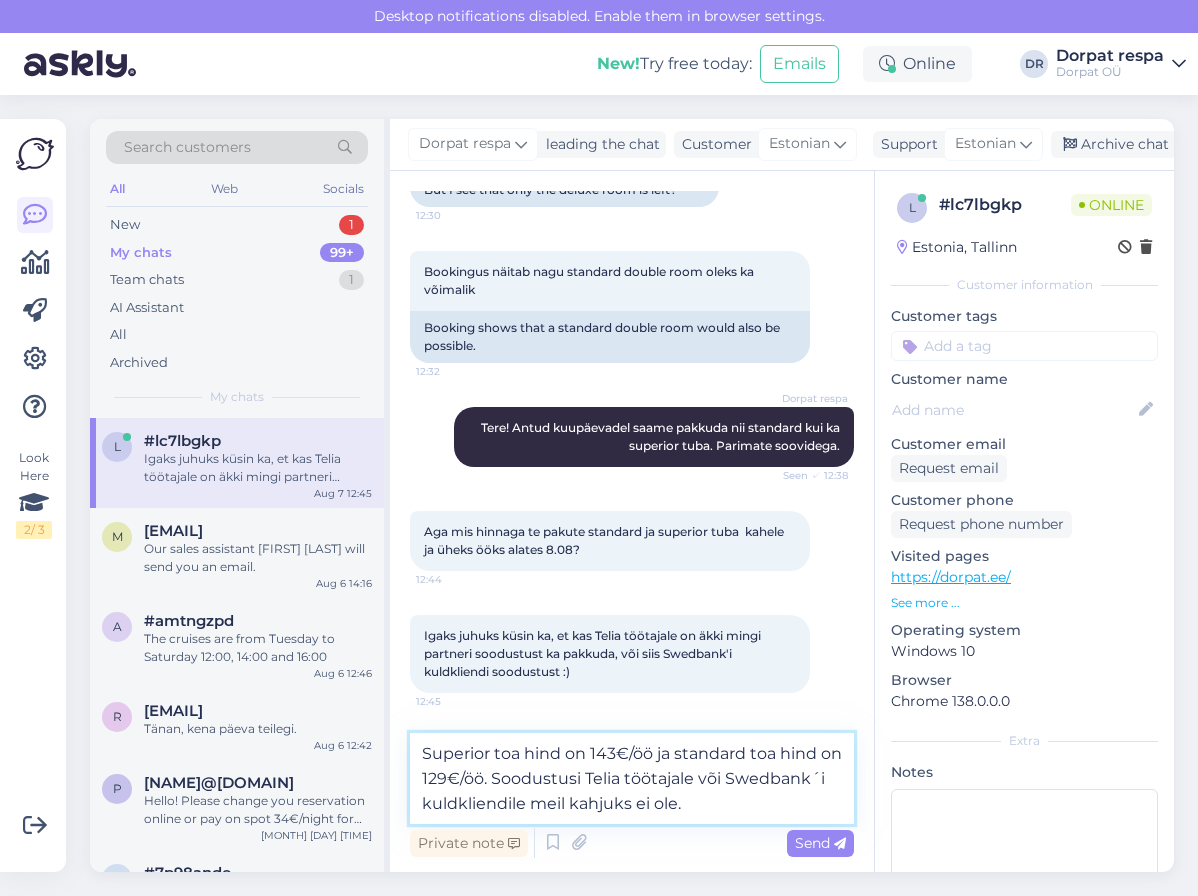 click on "Superior toa hind on 143€/öö ja standard toa hind on 129€/öö. Soodustusi Telia töötajale või Swedbank´i kuldkliendile meil kahjuks ei ole." at bounding box center [632, 778] 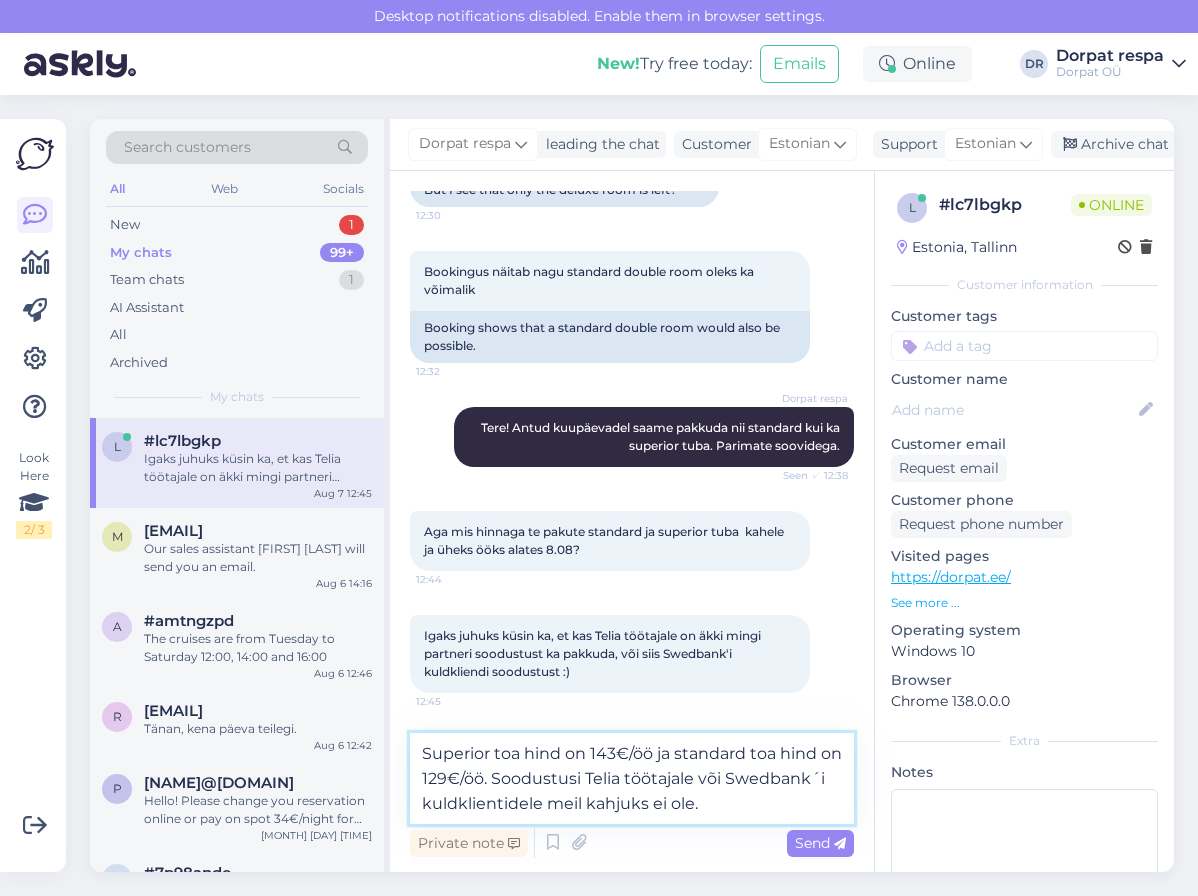 click on "Superior toa hind on 143€/öö ja standard toa hind on 129€/öö. Soodustusi Telia töötajale või Swedbank´i kuldklientidele meil kahjuks ei ole." at bounding box center (632, 778) 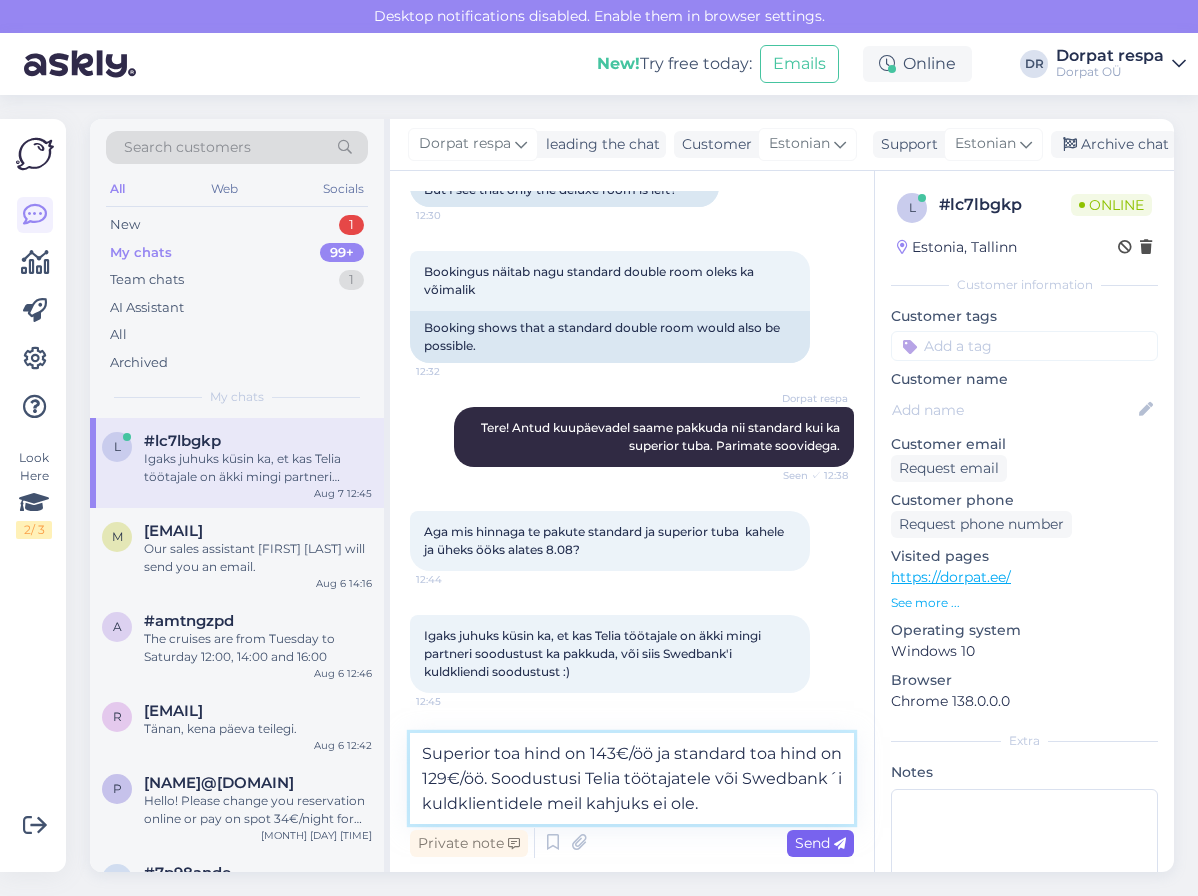 type on "Superior toa hind on 143€/öö ja standard toa hind on 129€/öö. Soodustusi Telia töötajatele või Swedbank´i kuldklientidele meil kahjuks ei ole." 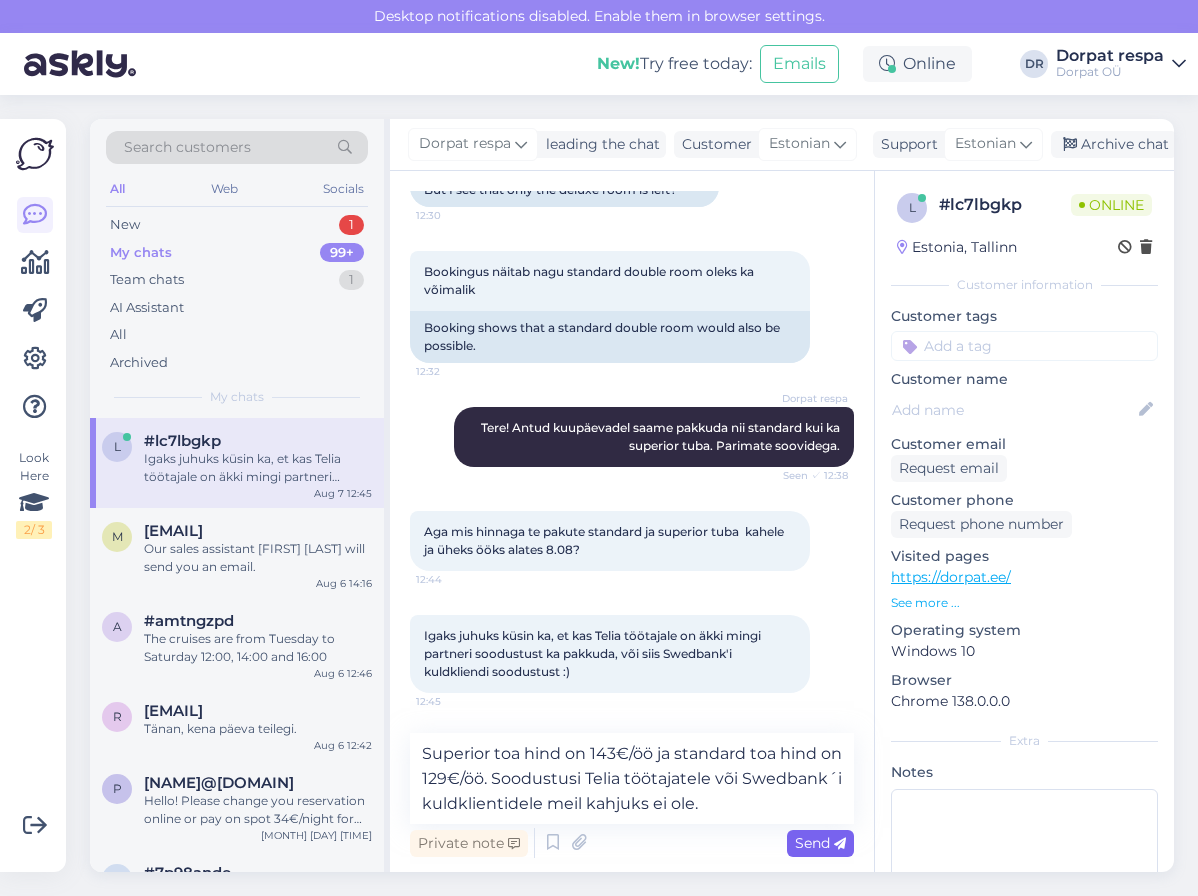 click on "Send" at bounding box center [820, 843] 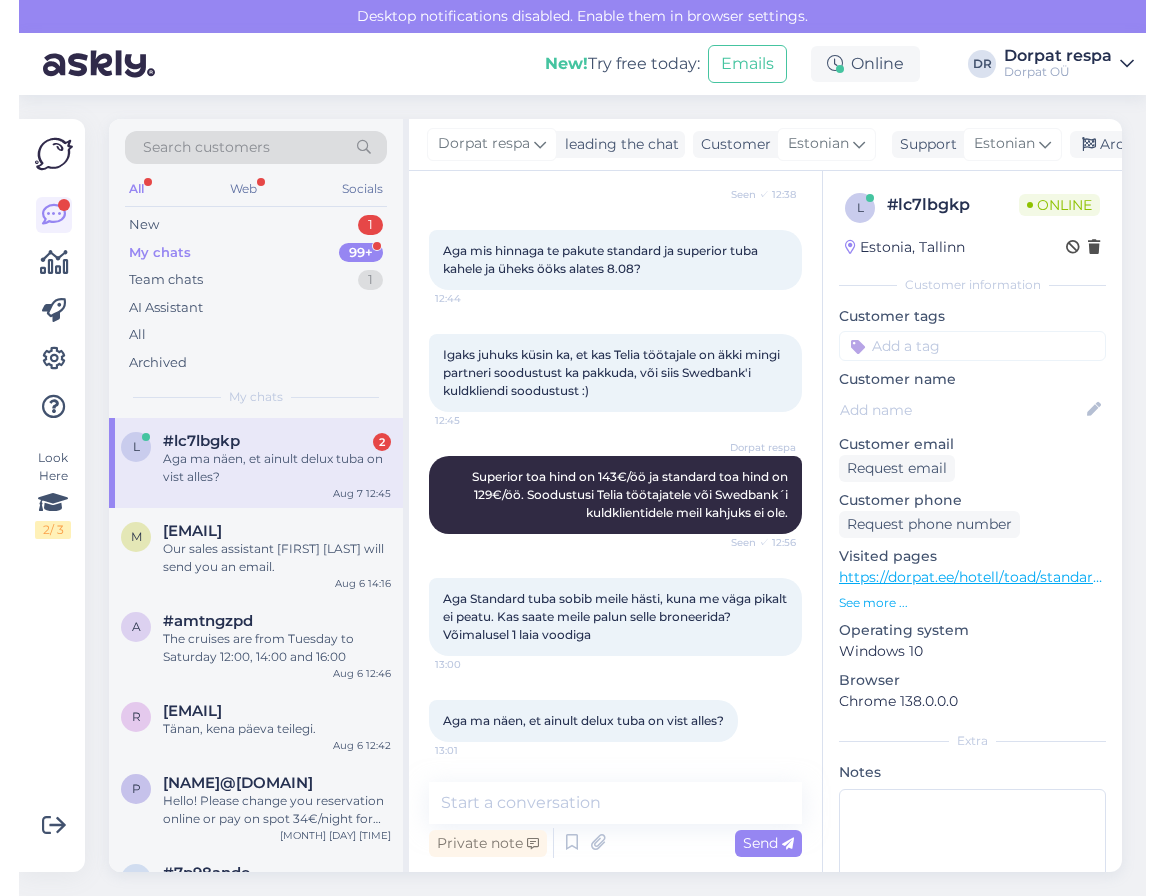 scroll, scrollTop: 891, scrollLeft: 0, axis: vertical 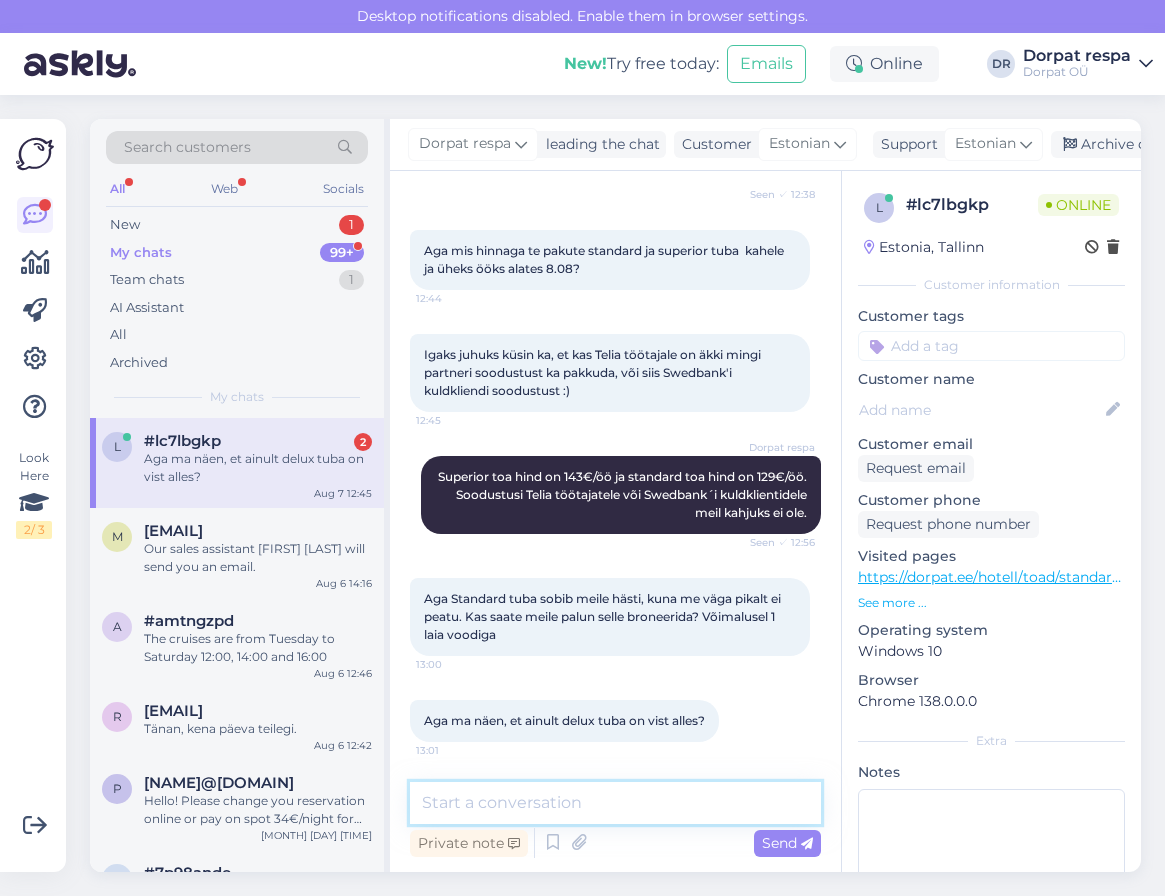 click at bounding box center (615, 803) 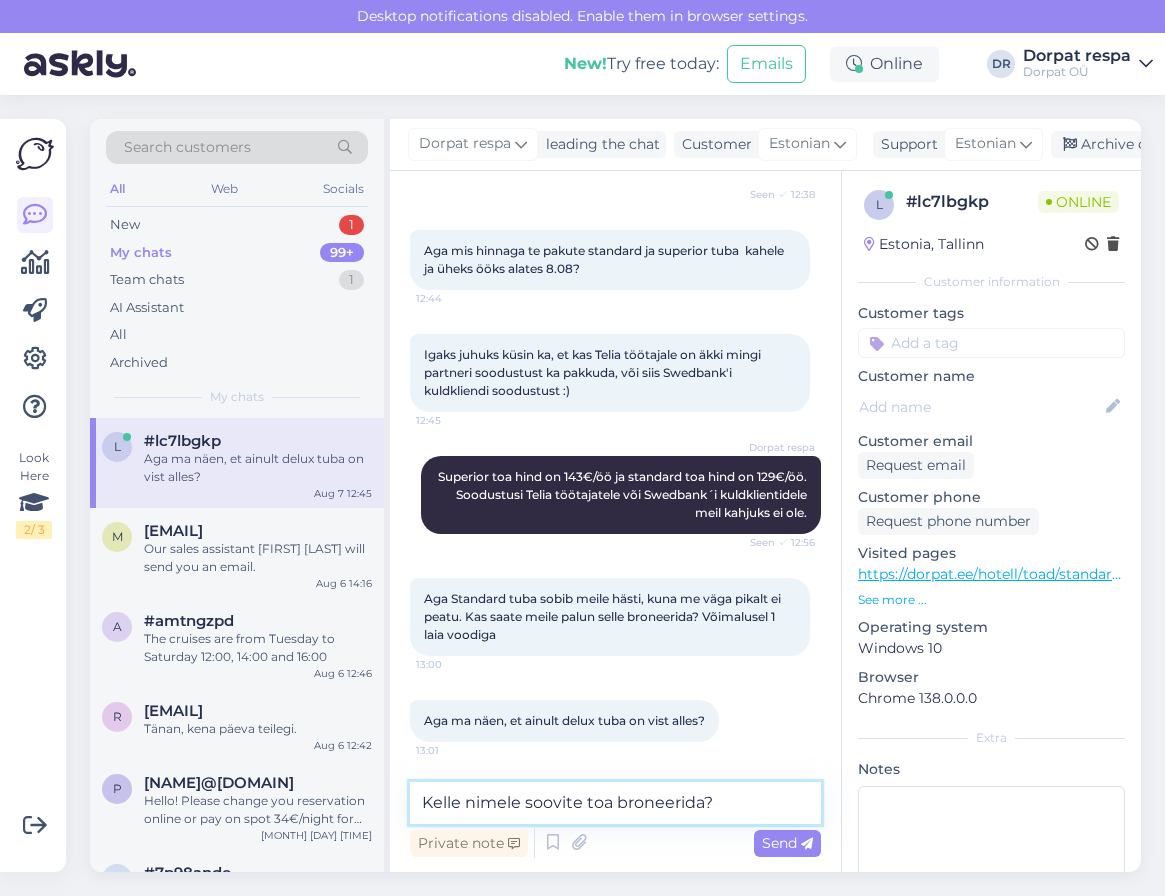 scroll, scrollTop: 0, scrollLeft: 0, axis: both 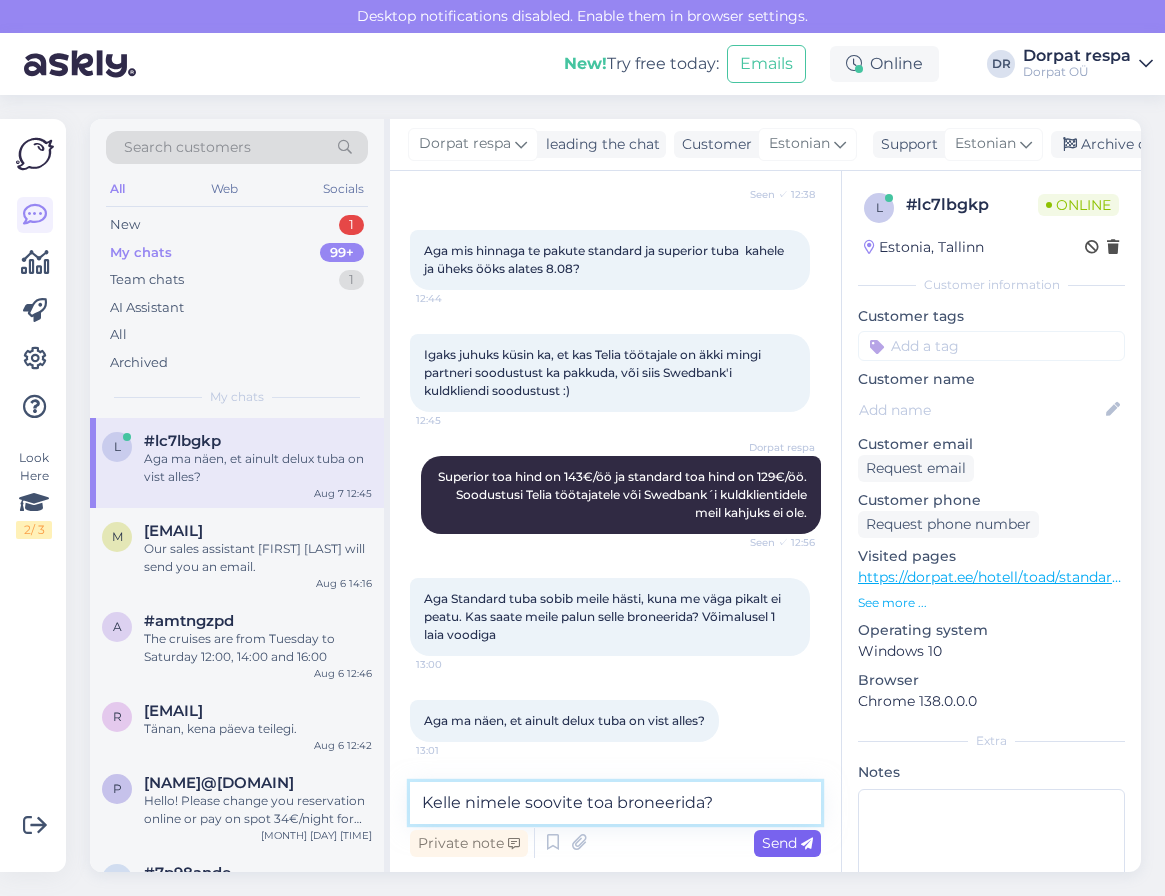 type on "Kelle nimele soovite toa broneerida?" 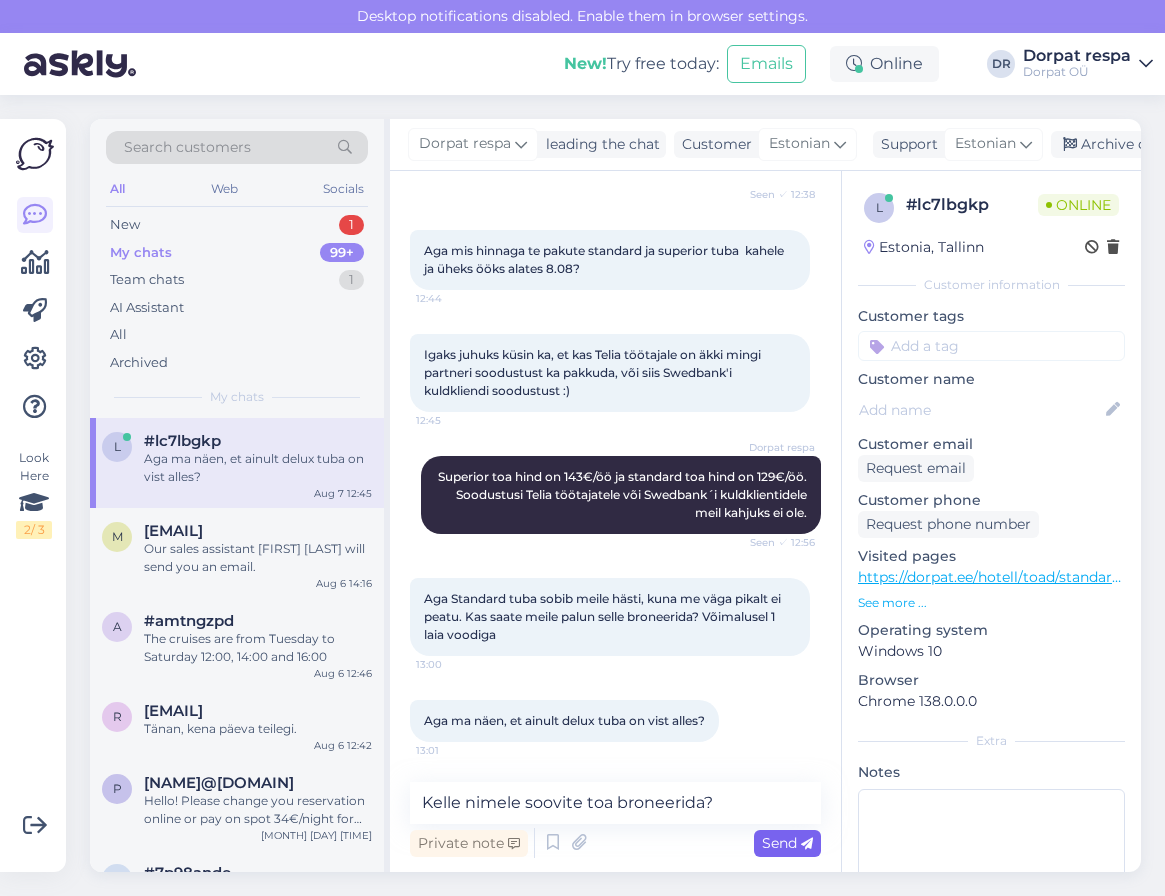 click on "Send" at bounding box center (787, 843) 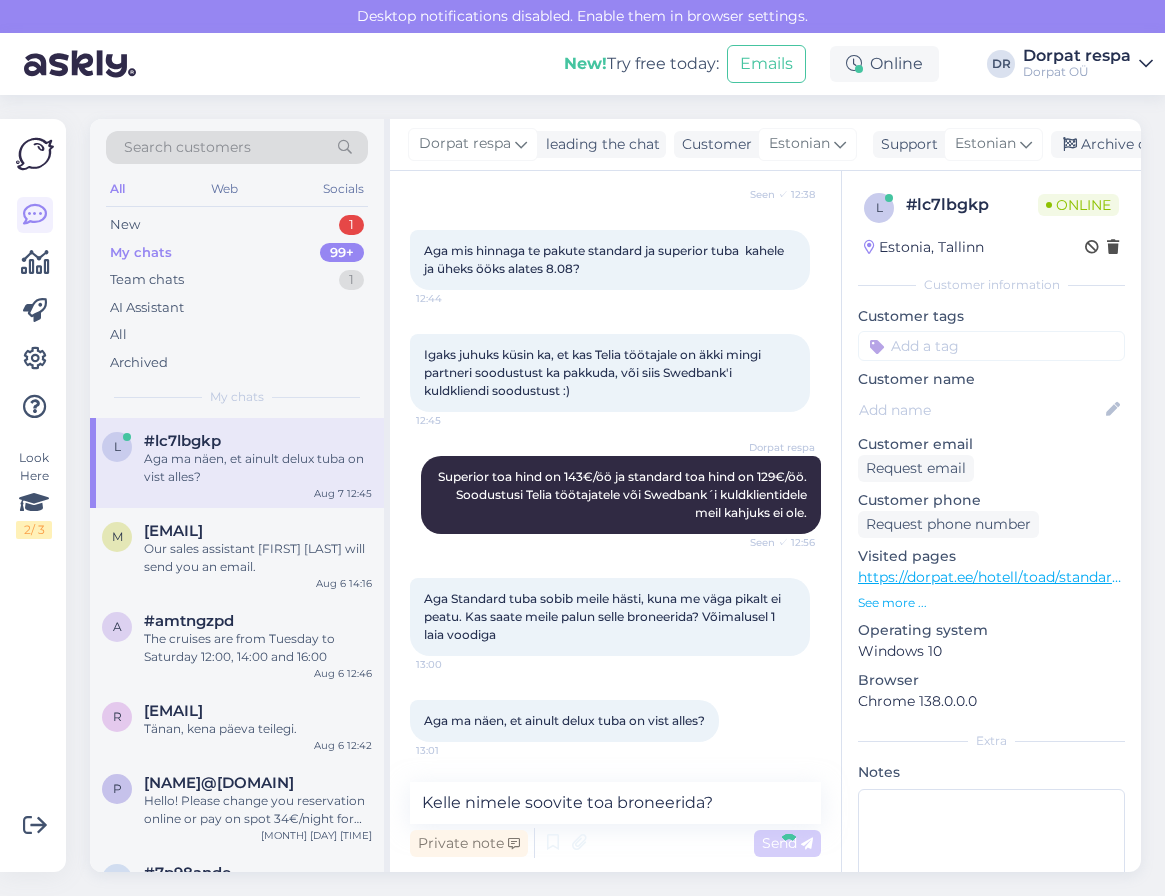type 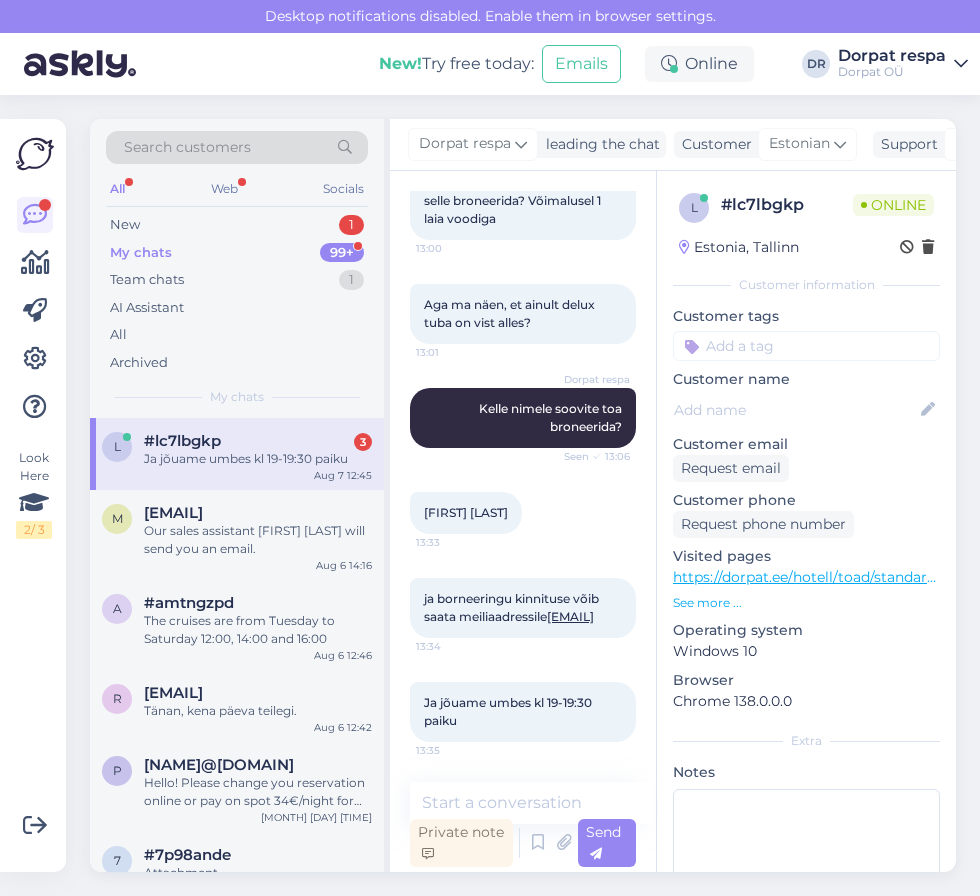 scroll, scrollTop: 1739, scrollLeft: 0, axis: vertical 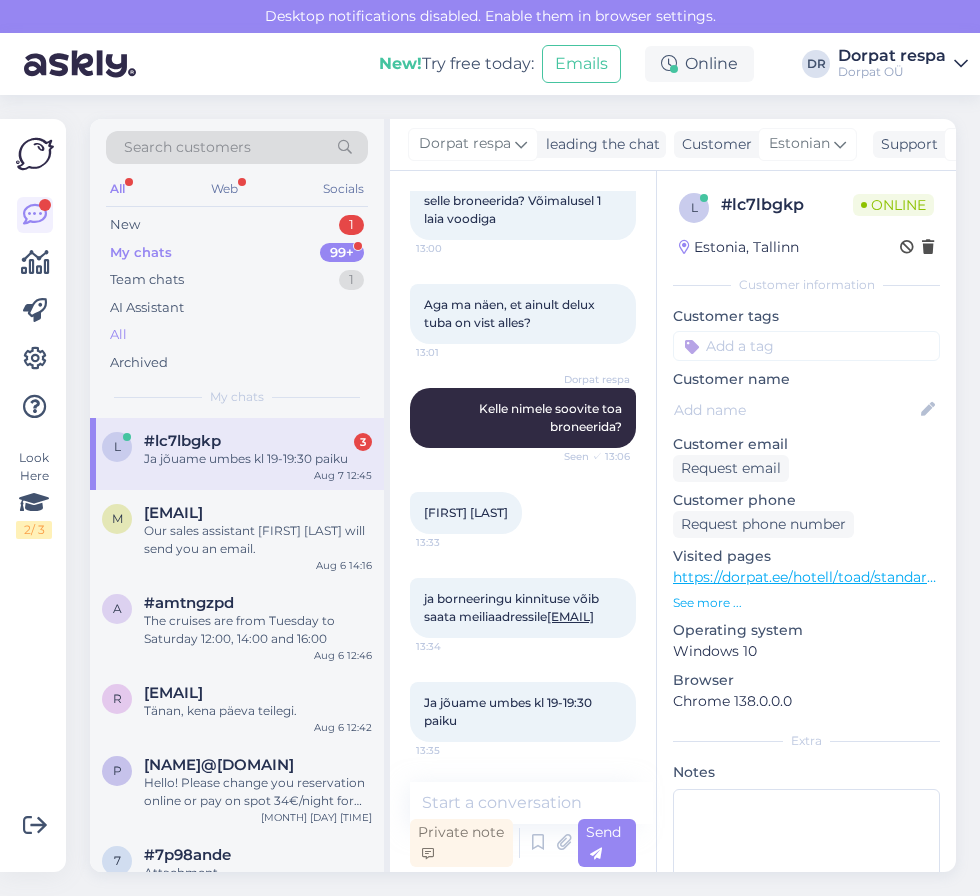 click on "All" at bounding box center (237, 335) 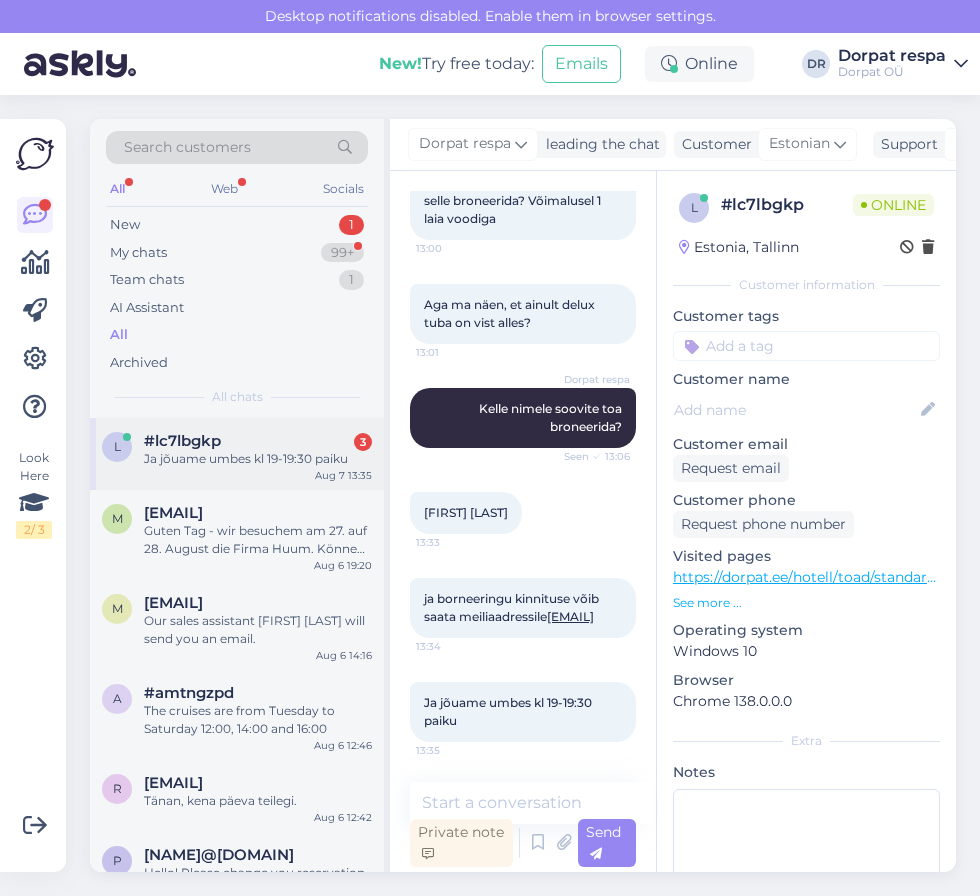 click on "l #lc7lbgkp 3 Ja jõuame umbes kl 19-19:30 paiku Aug 7 13:35" at bounding box center (237, 454) 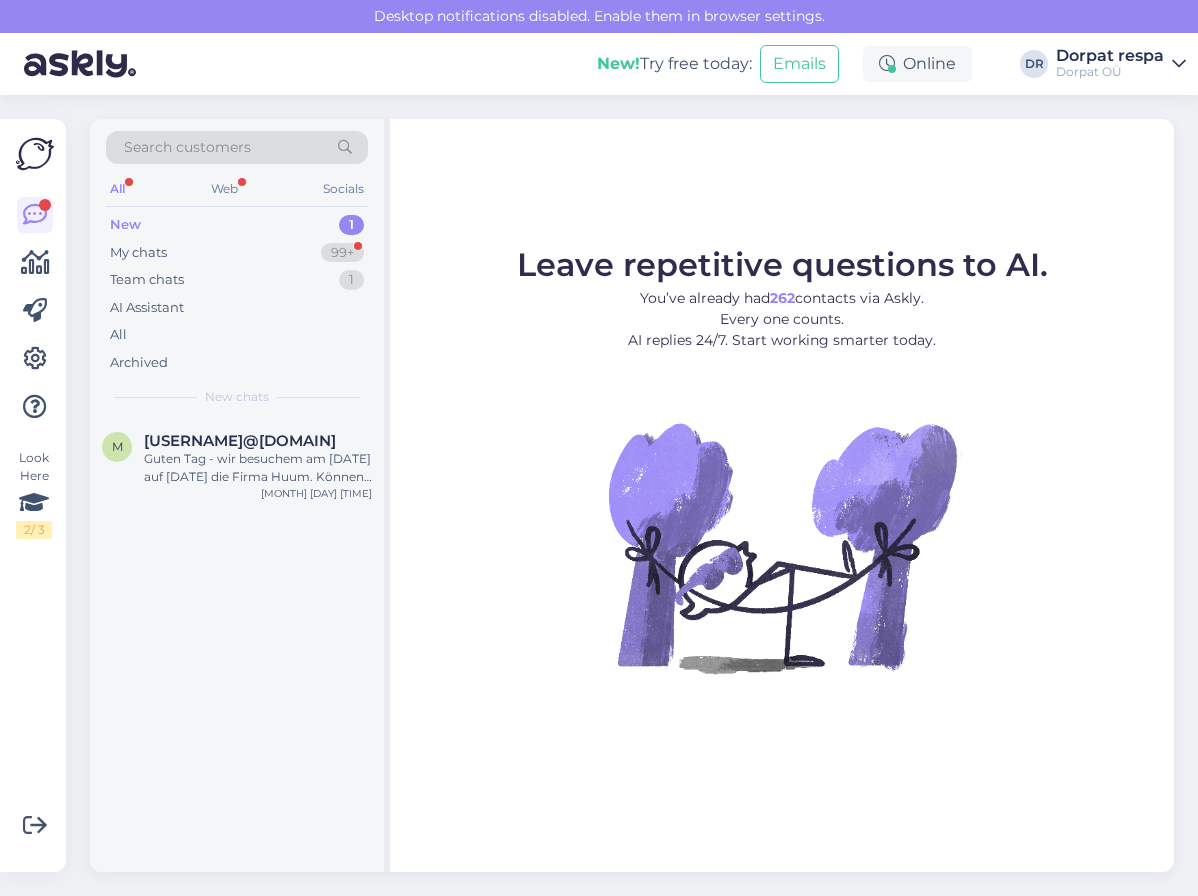 scroll, scrollTop: 0, scrollLeft: 0, axis: both 